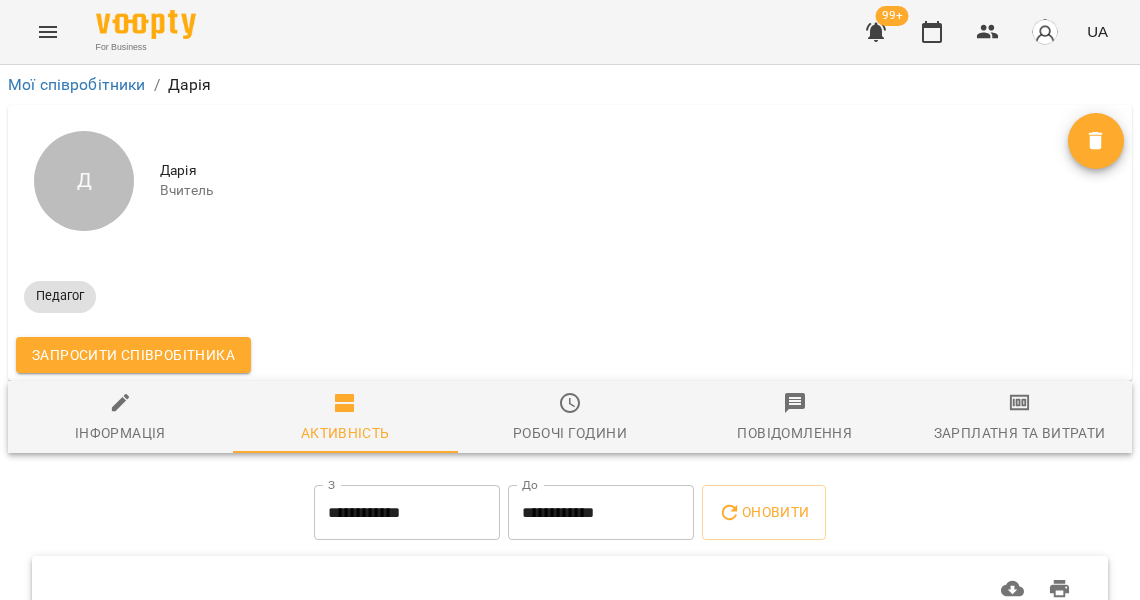 scroll, scrollTop: 0, scrollLeft: 0, axis: both 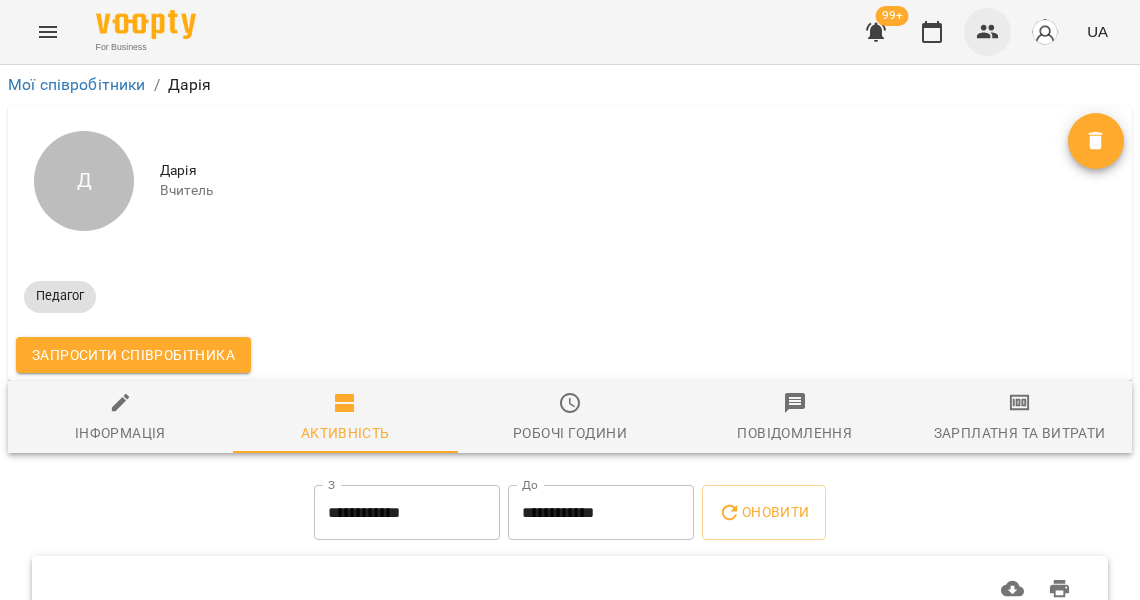 click 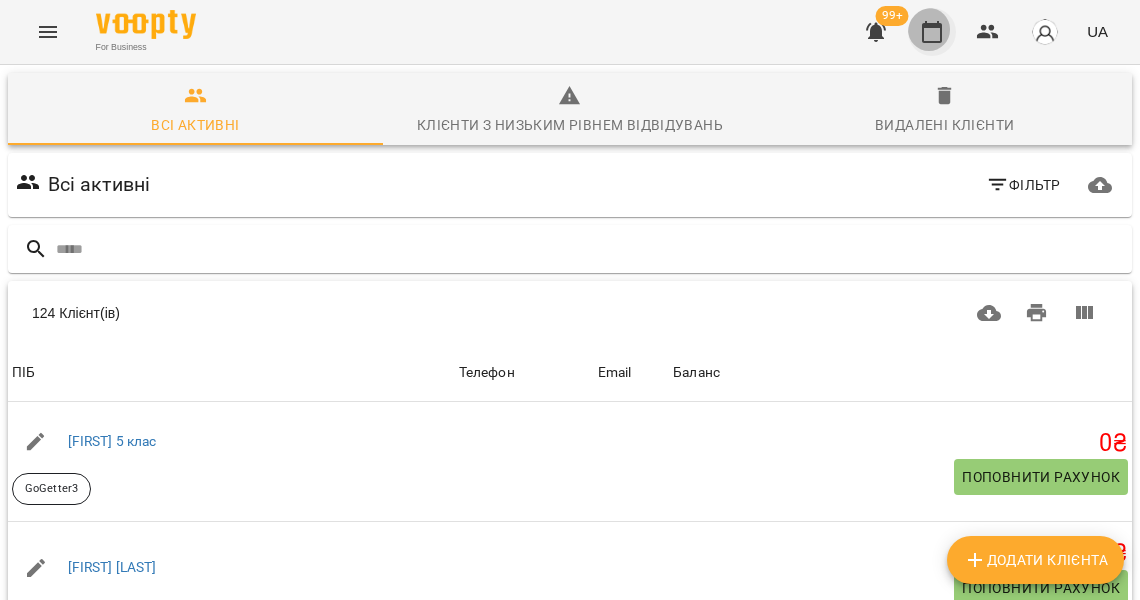 click 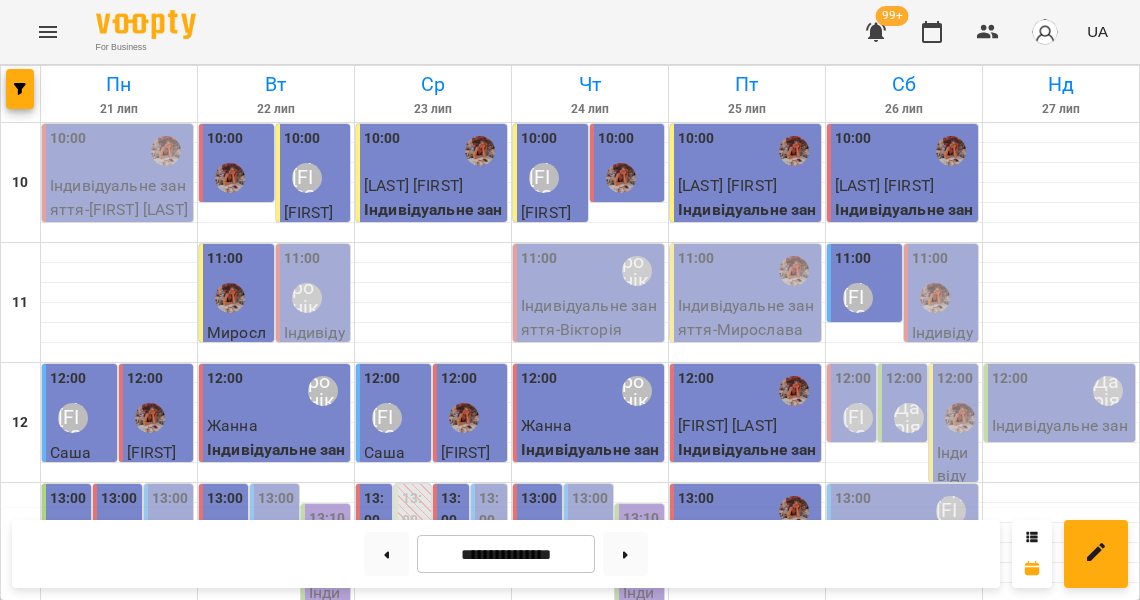 scroll, scrollTop: 12, scrollLeft: 0, axis: vertical 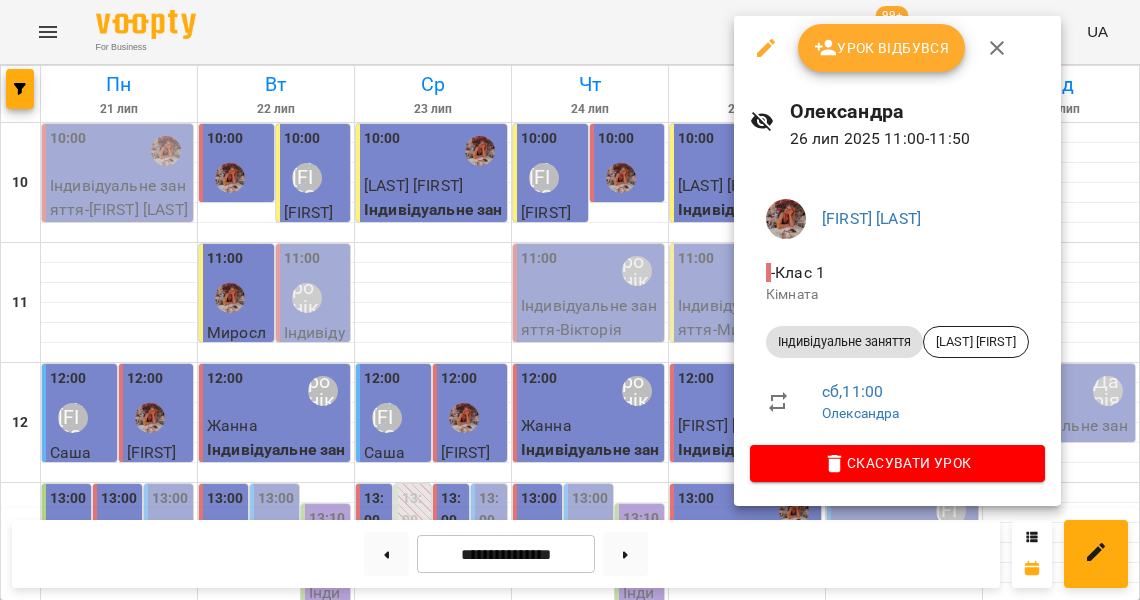 click at bounding box center [570, 300] 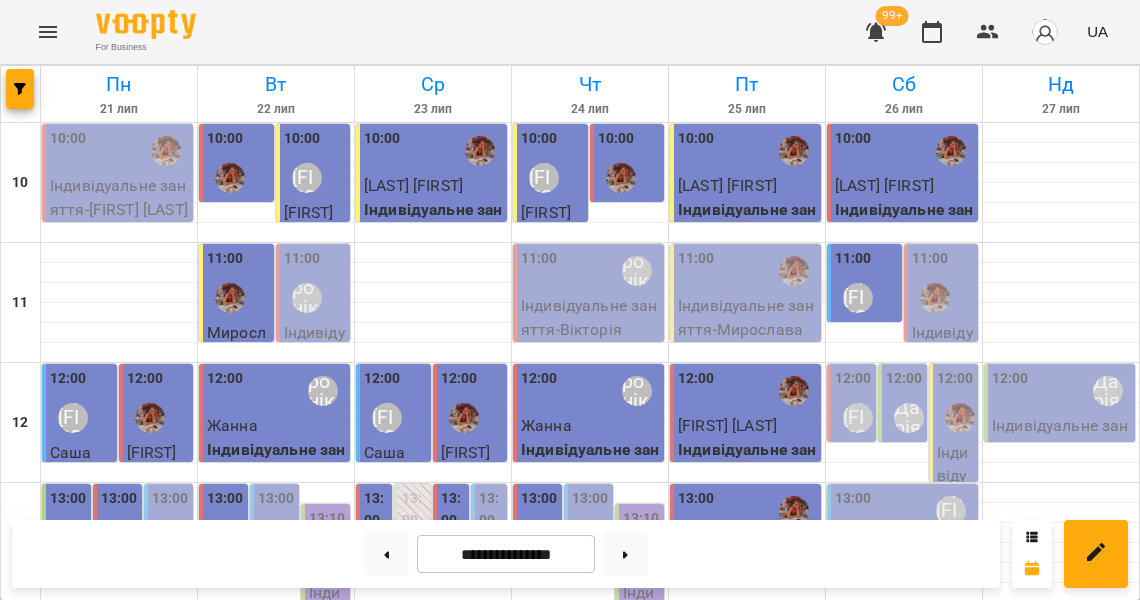 scroll, scrollTop: 96, scrollLeft: 0, axis: vertical 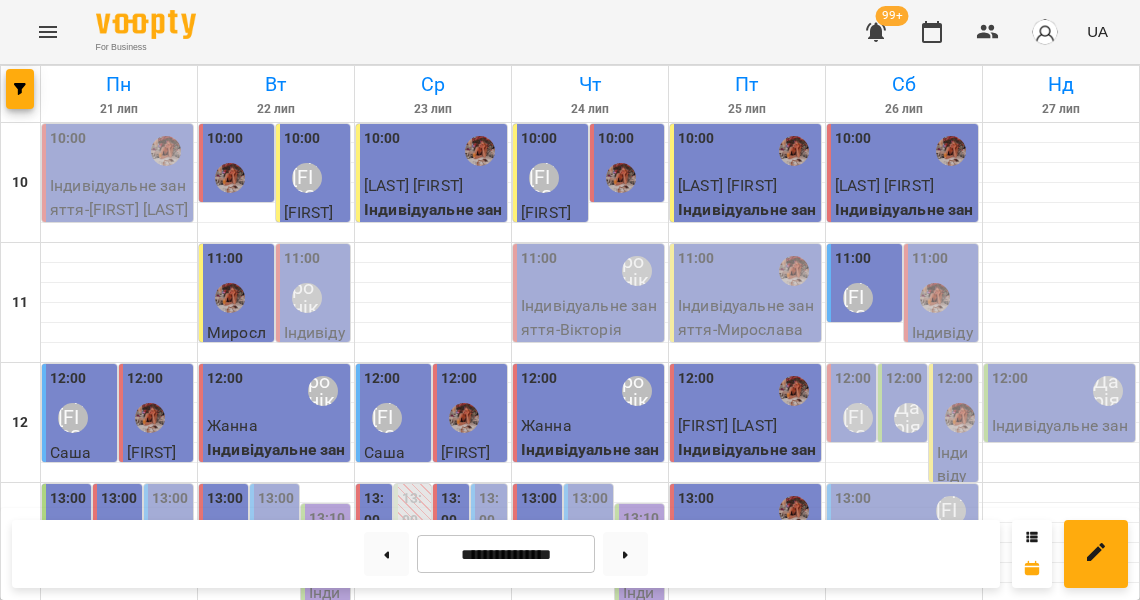 click on "12:00" at bounding box center (853, 379) 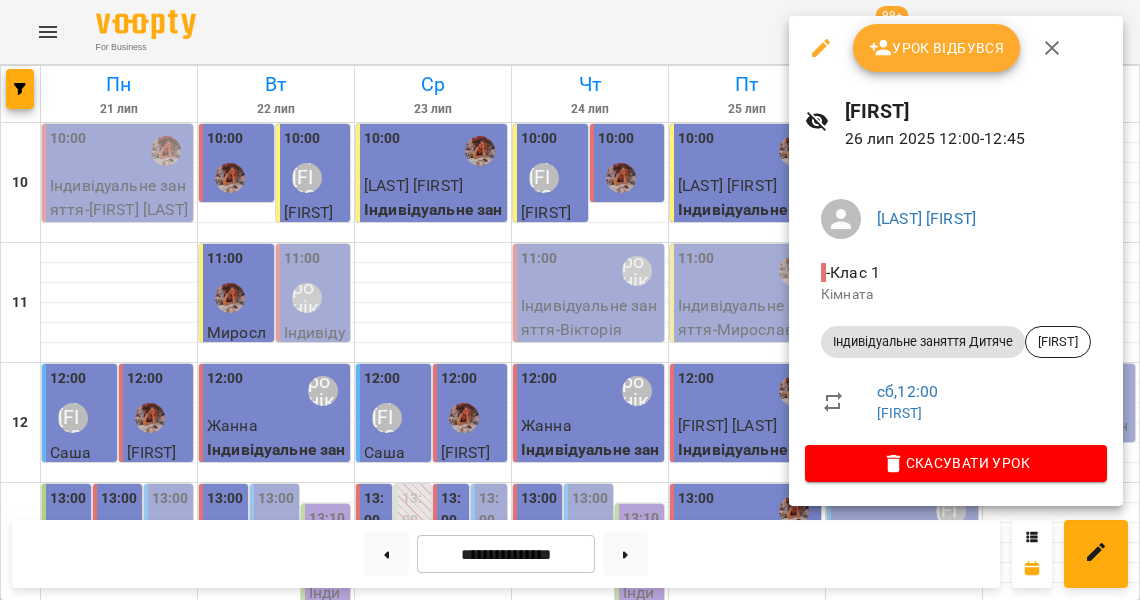 click at bounding box center (570, 300) 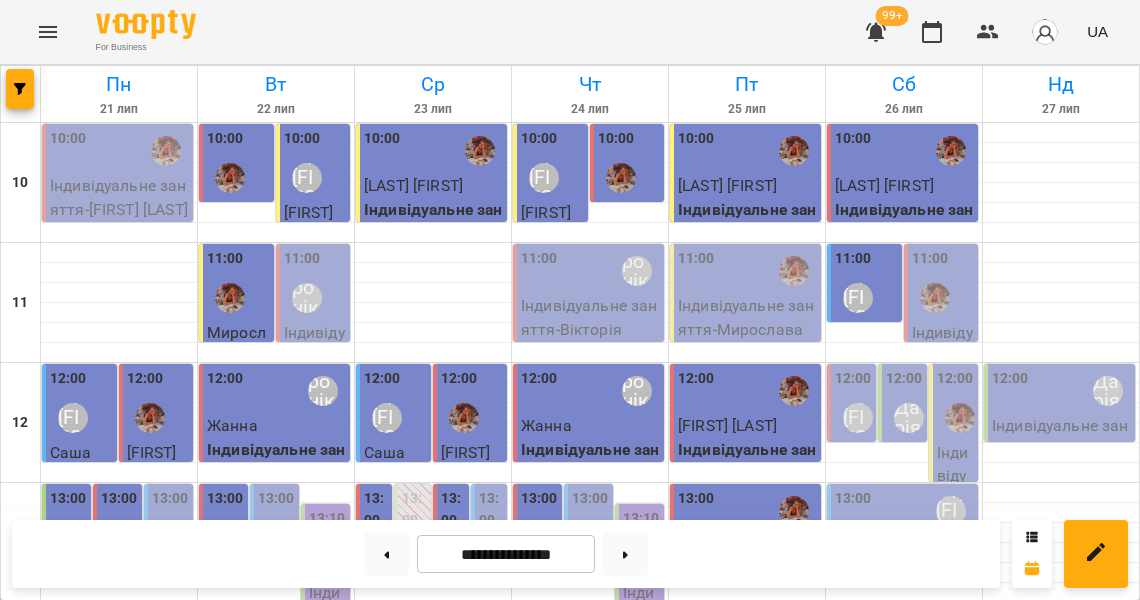 click on "12:00" at bounding box center [904, 379] 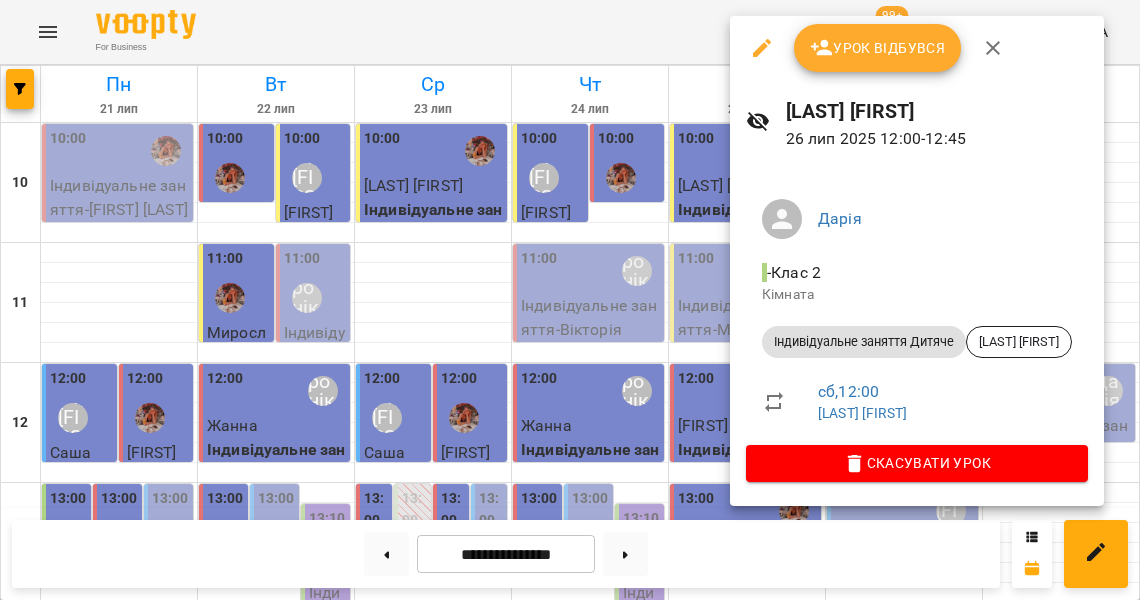 click at bounding box center (570, 300) 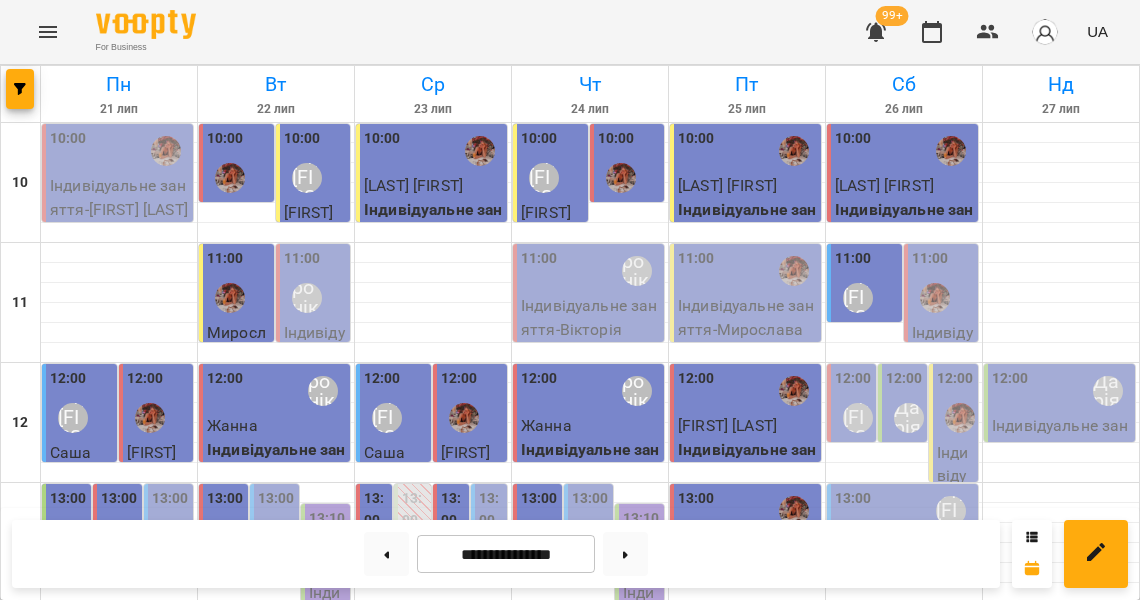 click on "12:00" at bounding box center (955, 379) 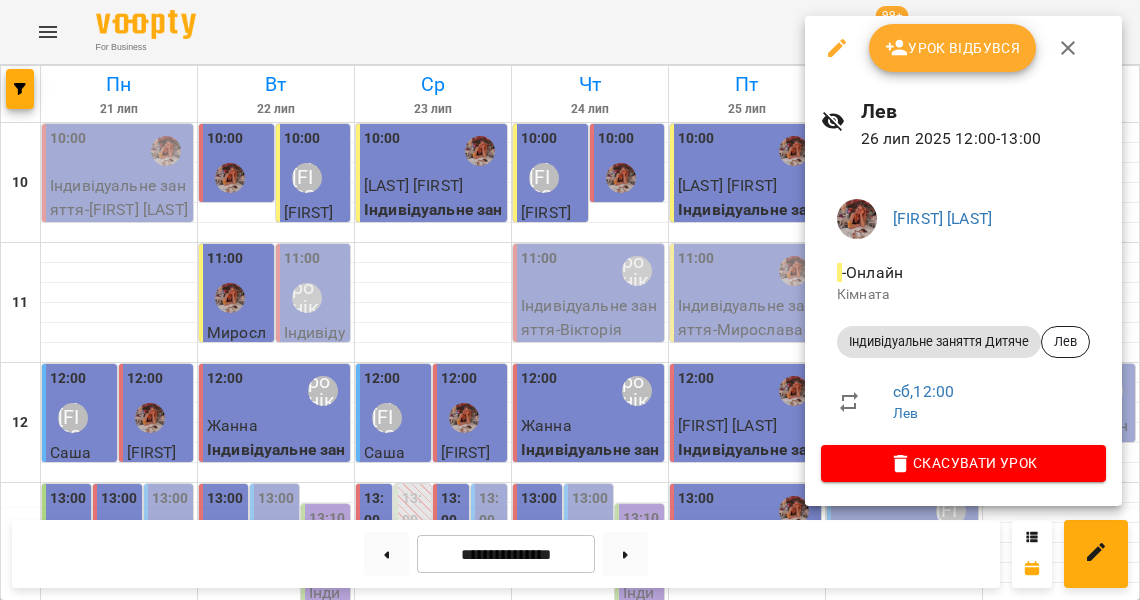 click at bounding box center [570, 300] 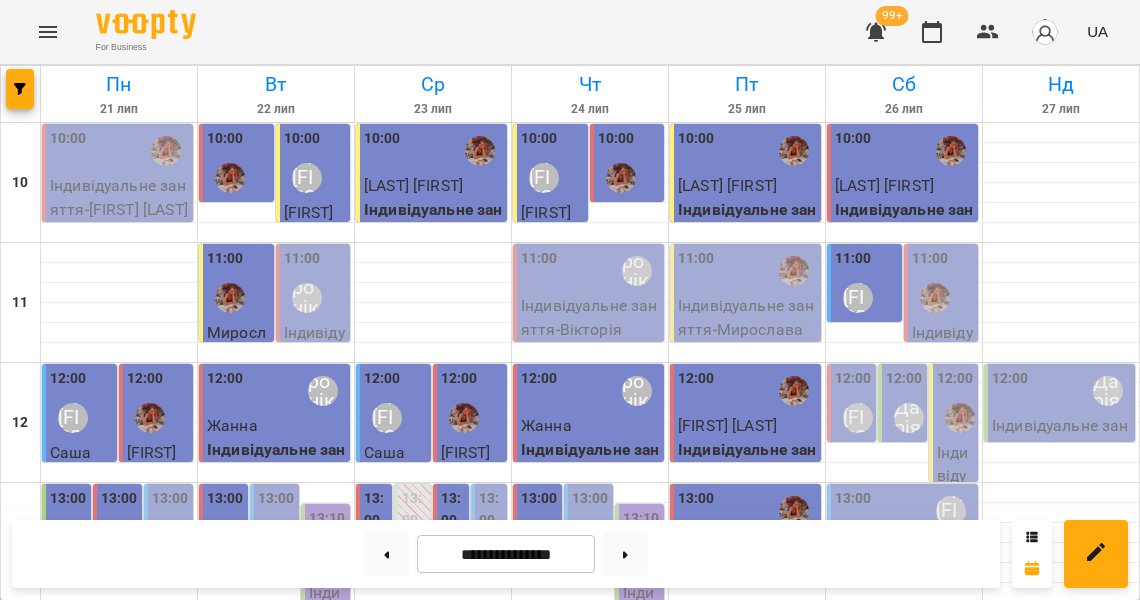 click on "12:00" at bounding box center [955, 379] 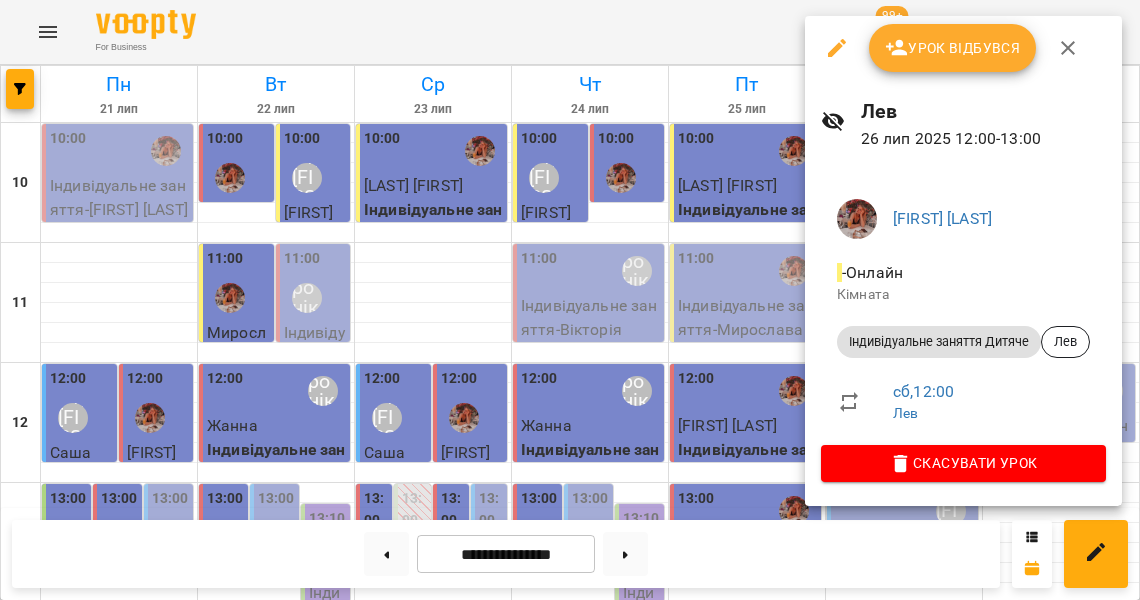 click on "Урок відбувся" at bounding box center (953, 48) 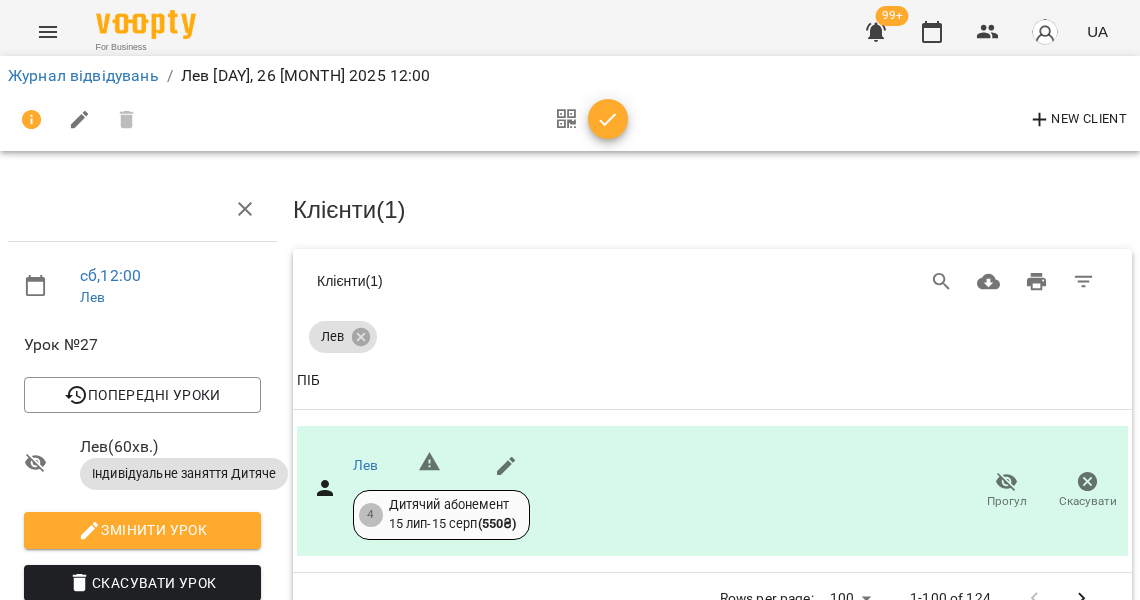 click at bounding box center [608, 120] 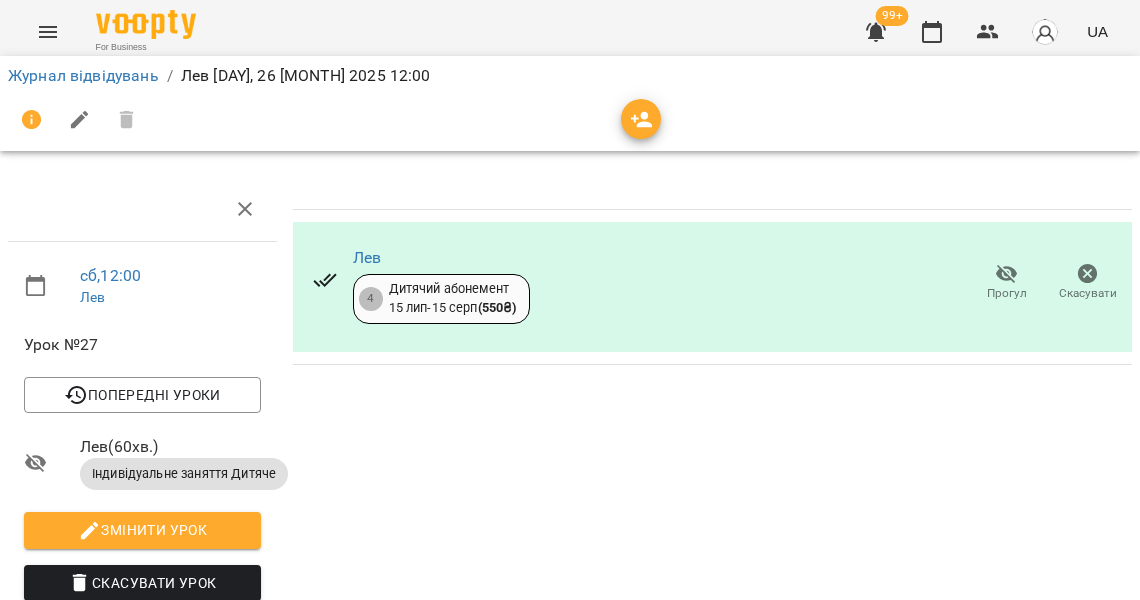 click on "Журнал відвідувань" at bounding box center [83, 75] 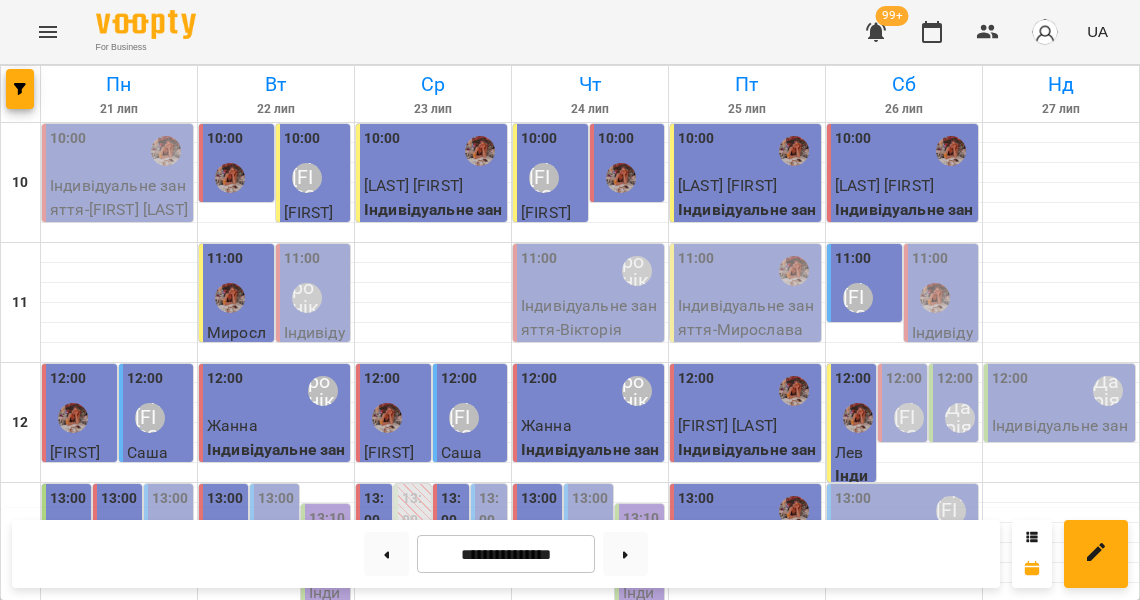 scroll, scrollTop: 220, scrollLeft: 0, axis: vertical 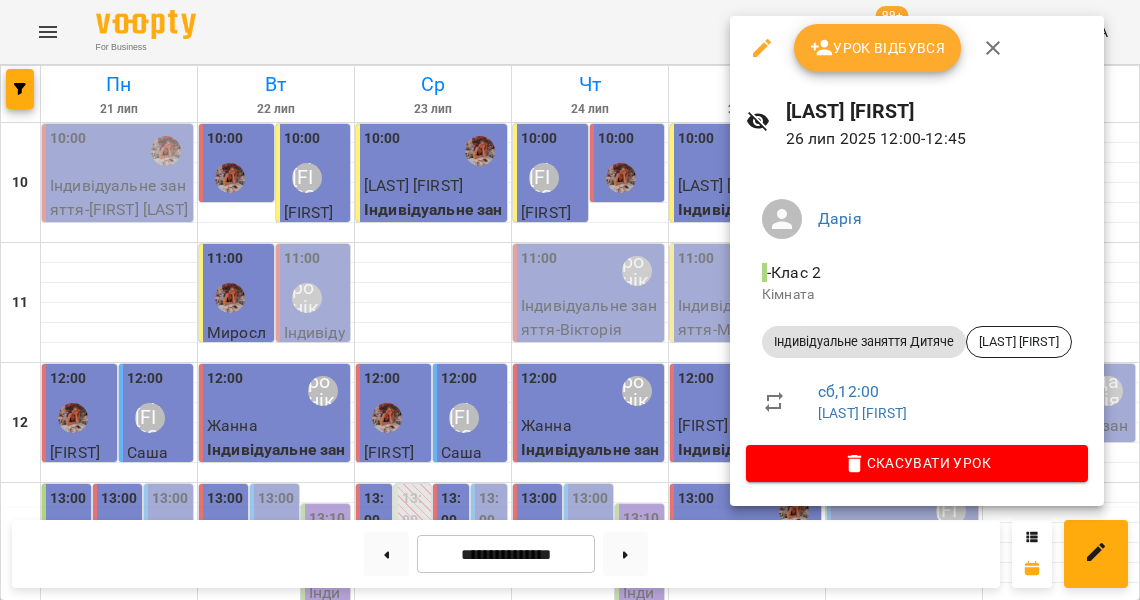 click at bounding box center [570, 300] 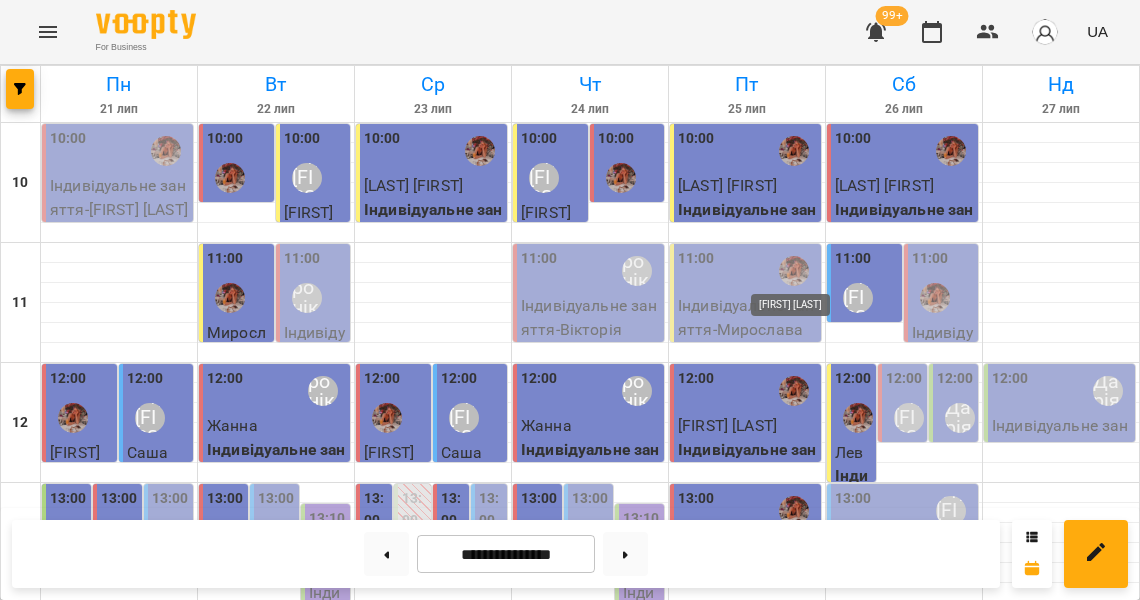 scroll, scrollTop: 316, scrollLeft: 0, axis: vertical 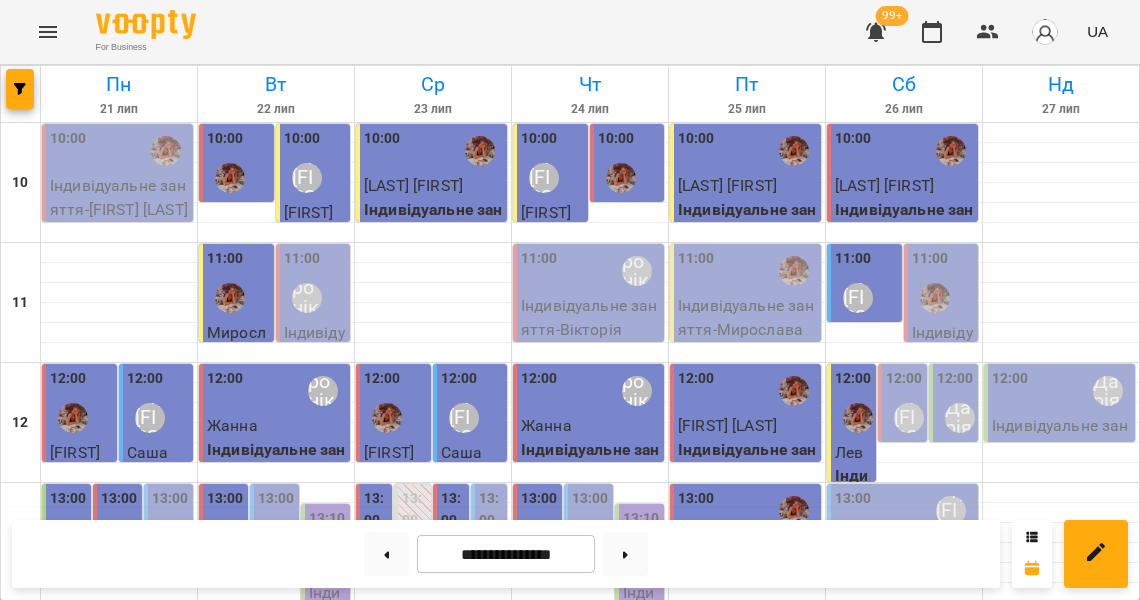 click on "14:00" at bounding box center [866, 644] 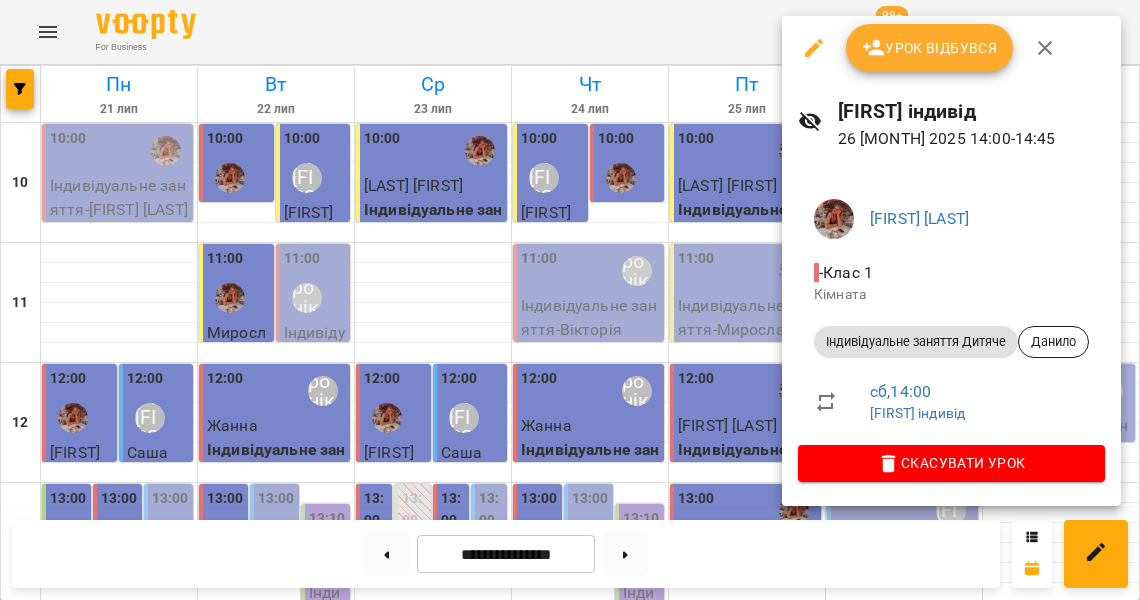 click at bounding box center (570, 300) 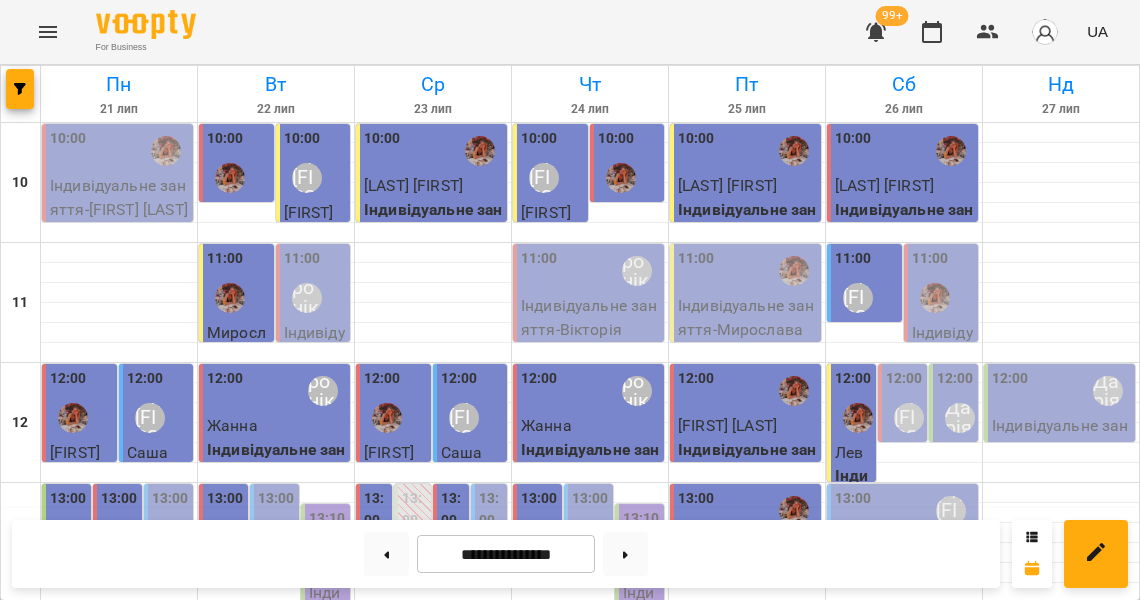 click on "14:00" at bounding box center [853, 619] 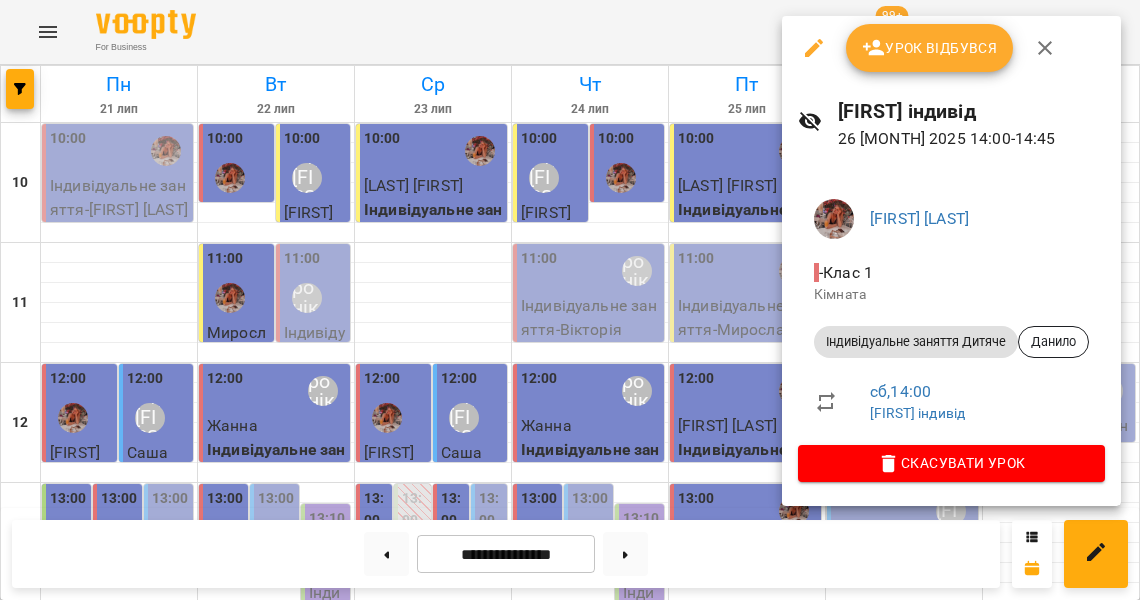 click on "Урок відбувся" at bounding box center (930, 48) 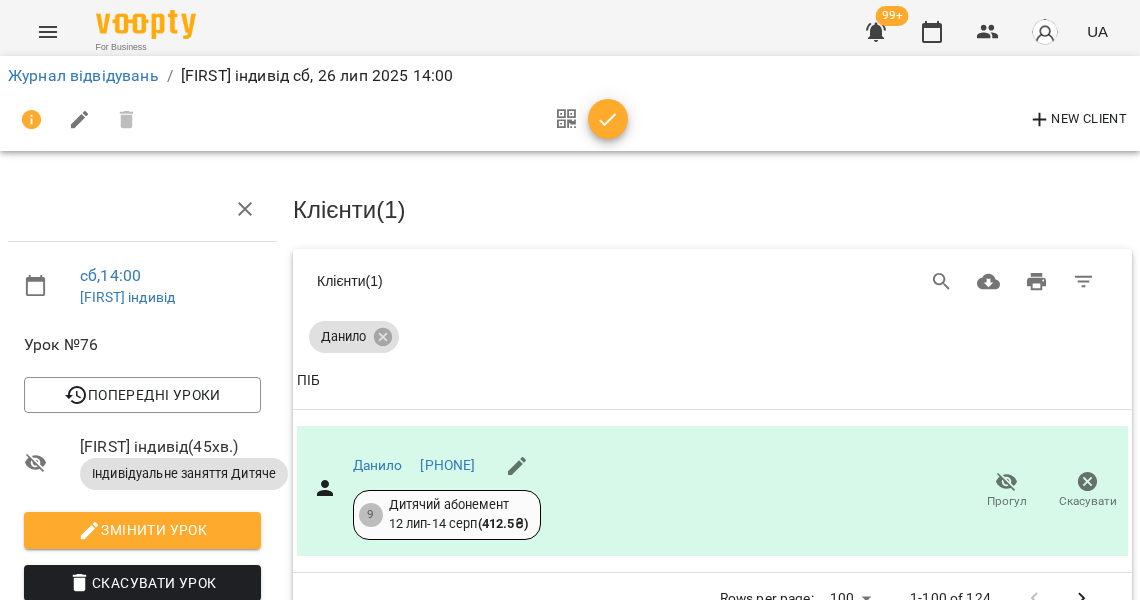 click 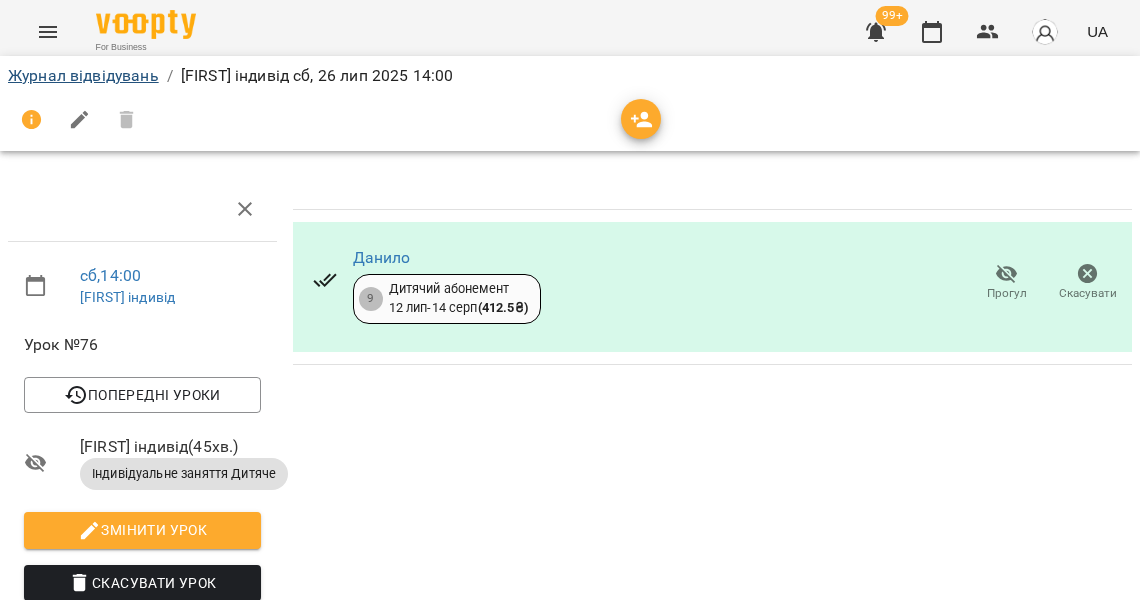 click on "Журнал відвідувань" at bounding box center [83, 75] 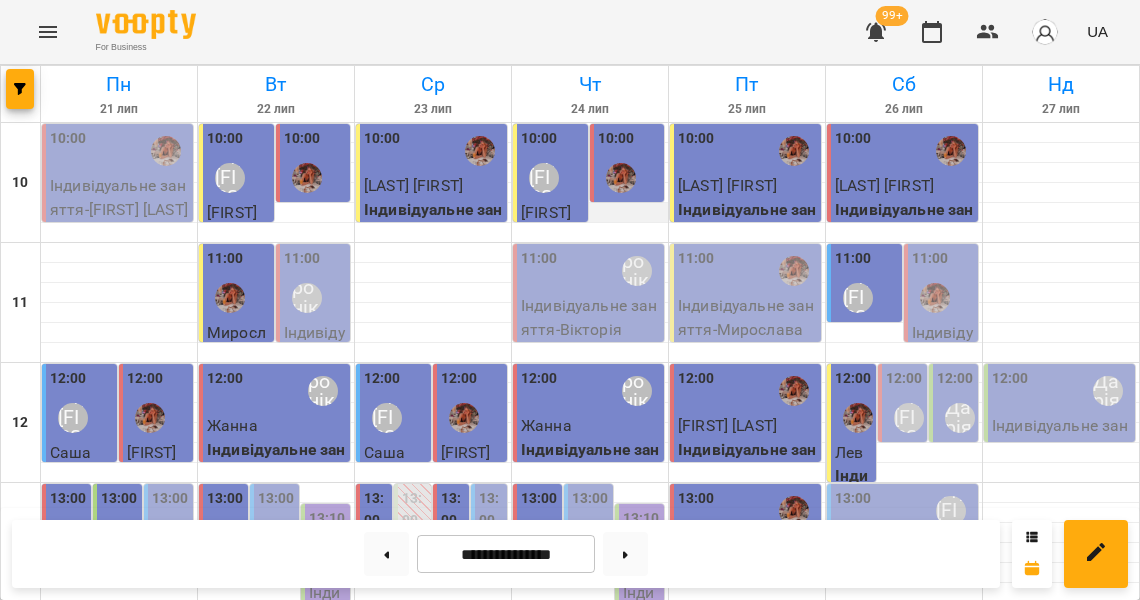 scroll, scrollTop: 528, scrollLeft: 0, axis: vertical 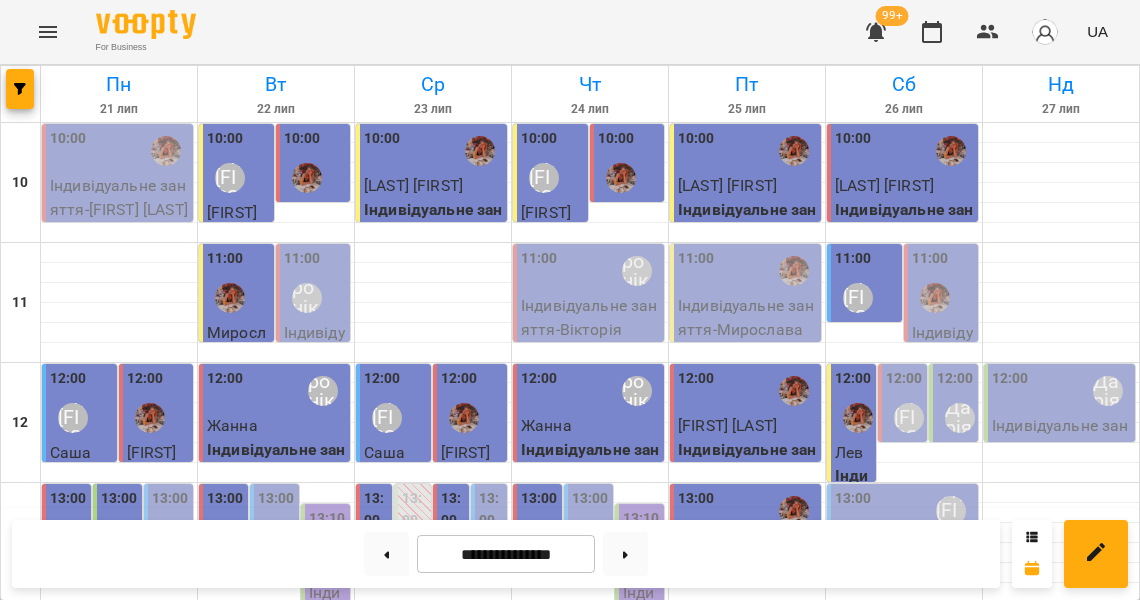 click on "Індивідуальне заняття Дитяче - [FIRST] [LAST]" at bounding box center [943, 751] 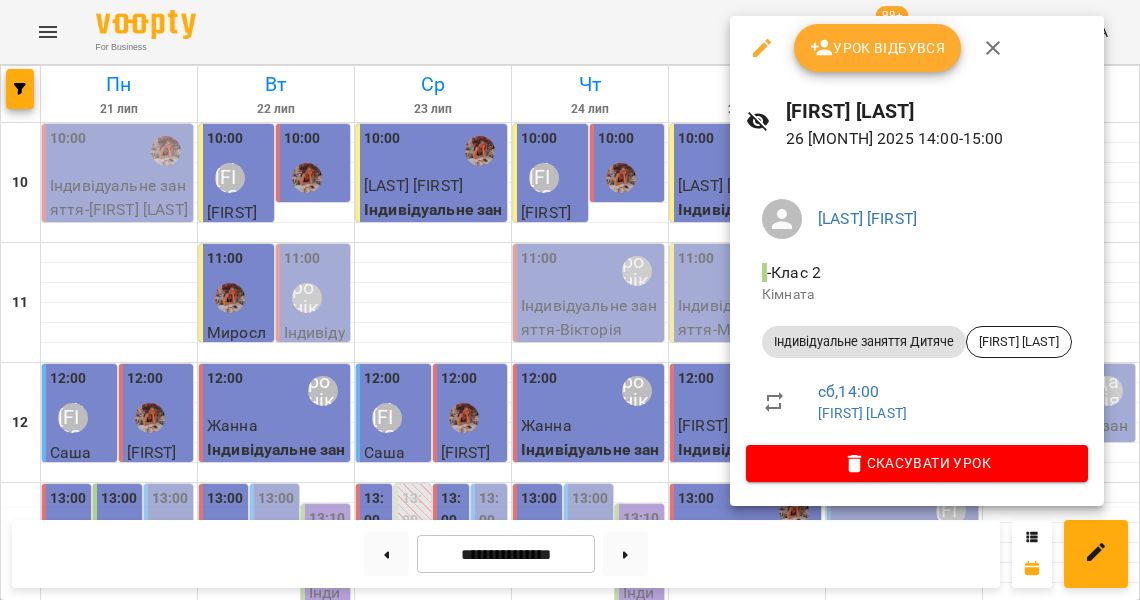 click at bounding box center [570, 300] 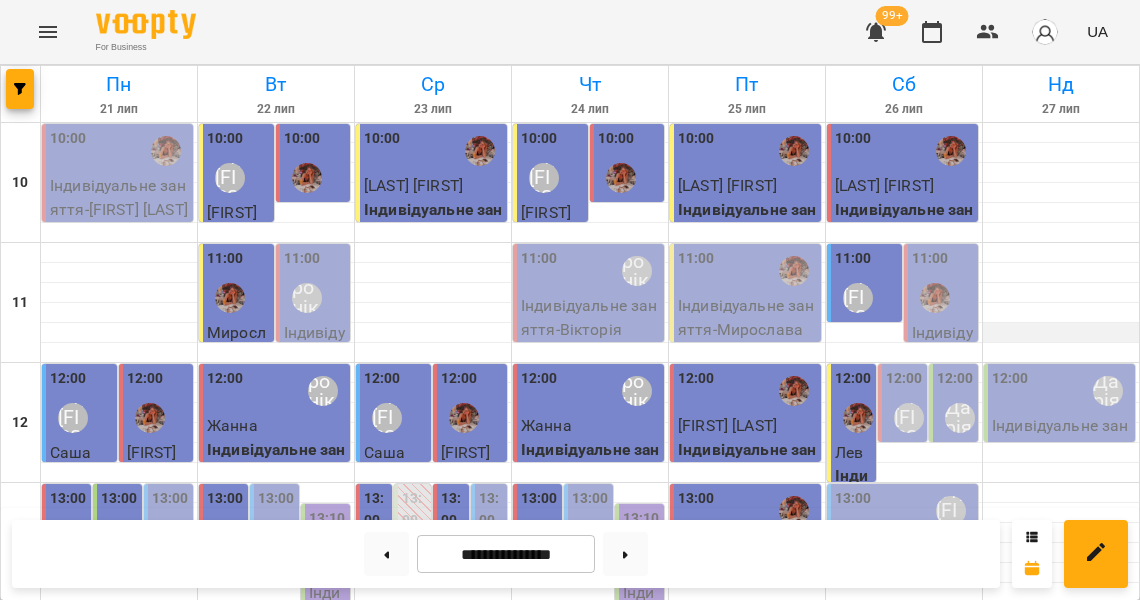 scroll, scrollTop: 0, scrollLeft: 0, axis: both 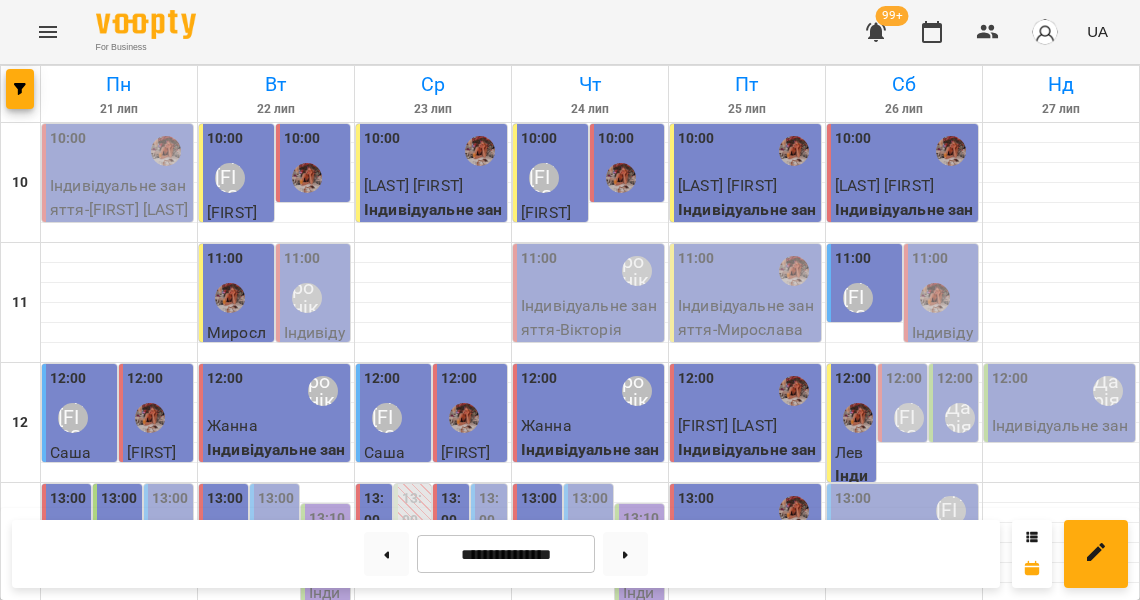 click on "12:00" at bounding box center (1010, 391) 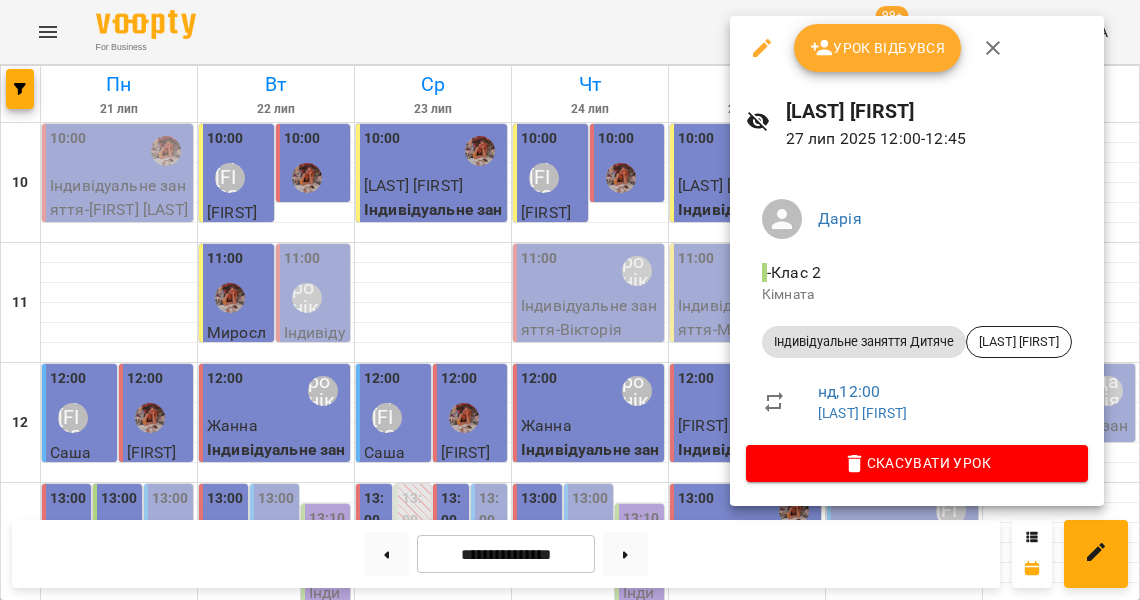click at bounding box center (570, 300) 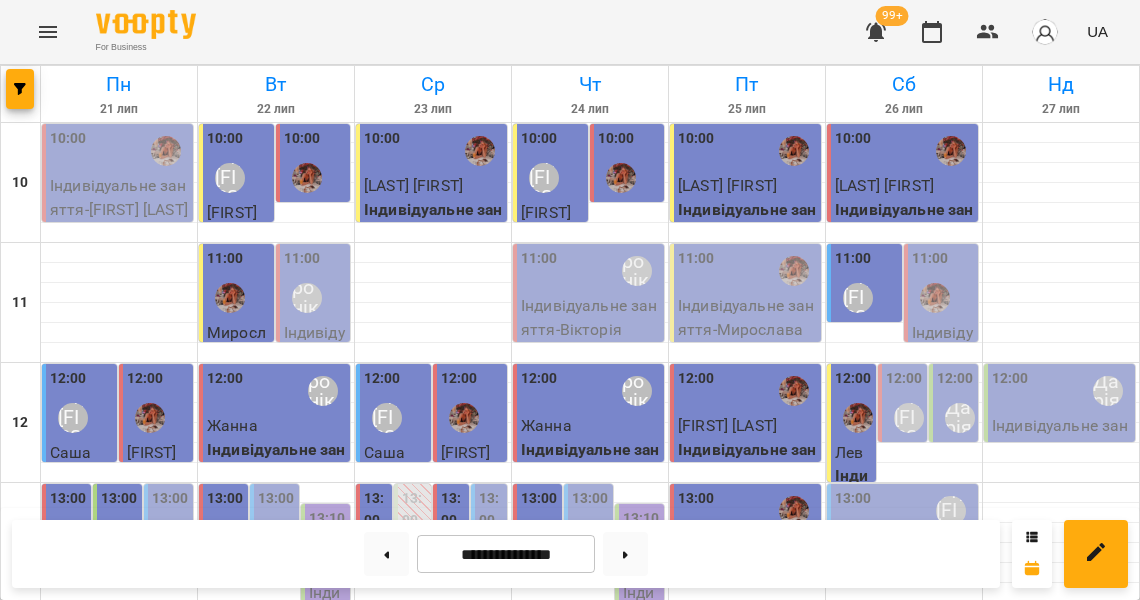 scroll, scrollTop: 932, scrollLeft: 0, axis: vertical 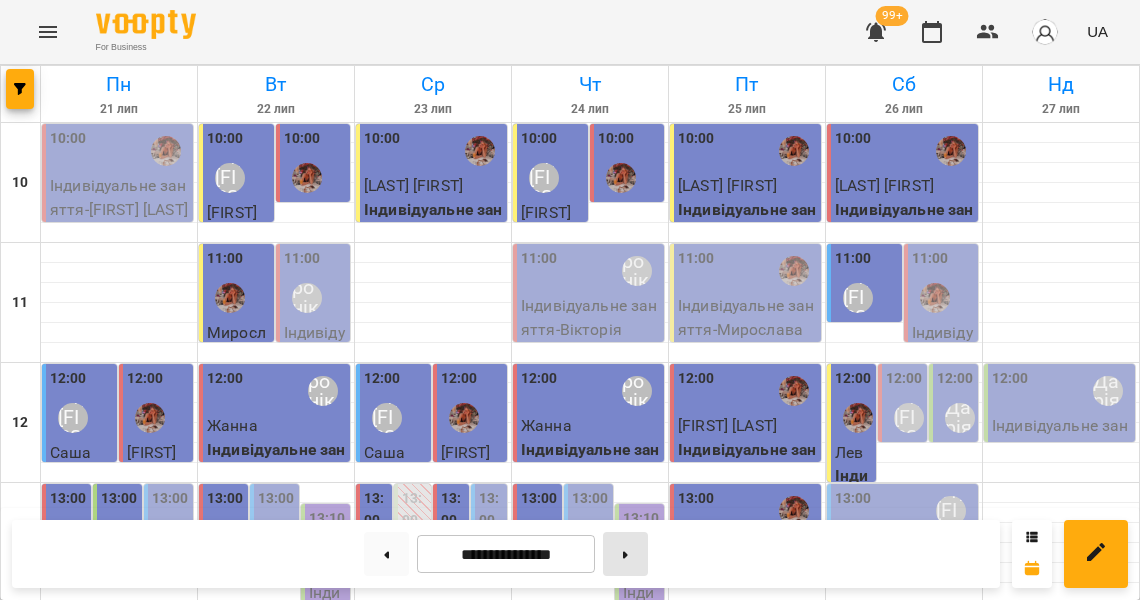 click at bounding box center (625, 554) 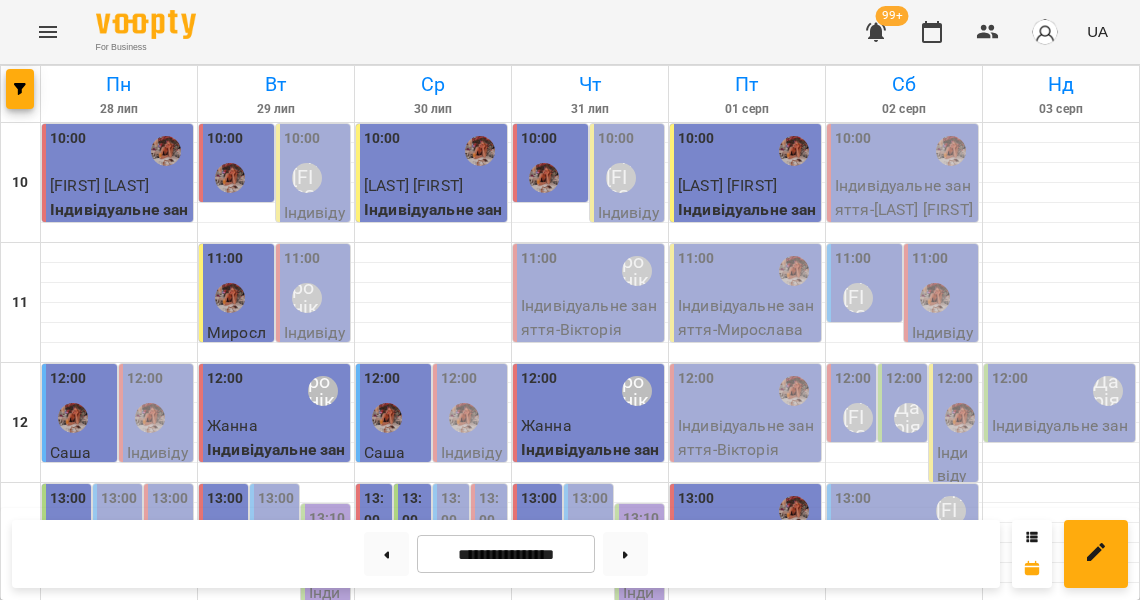 scroll, scrollTop: 0, scrollLeft: 0, axis: both 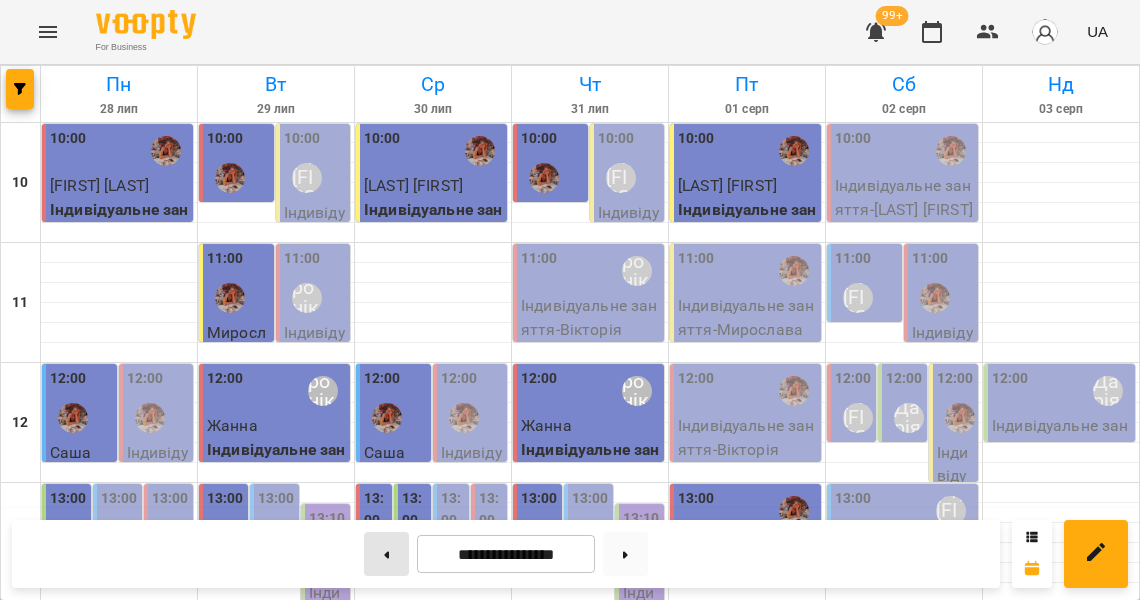 click at bounding box center [386, 554] 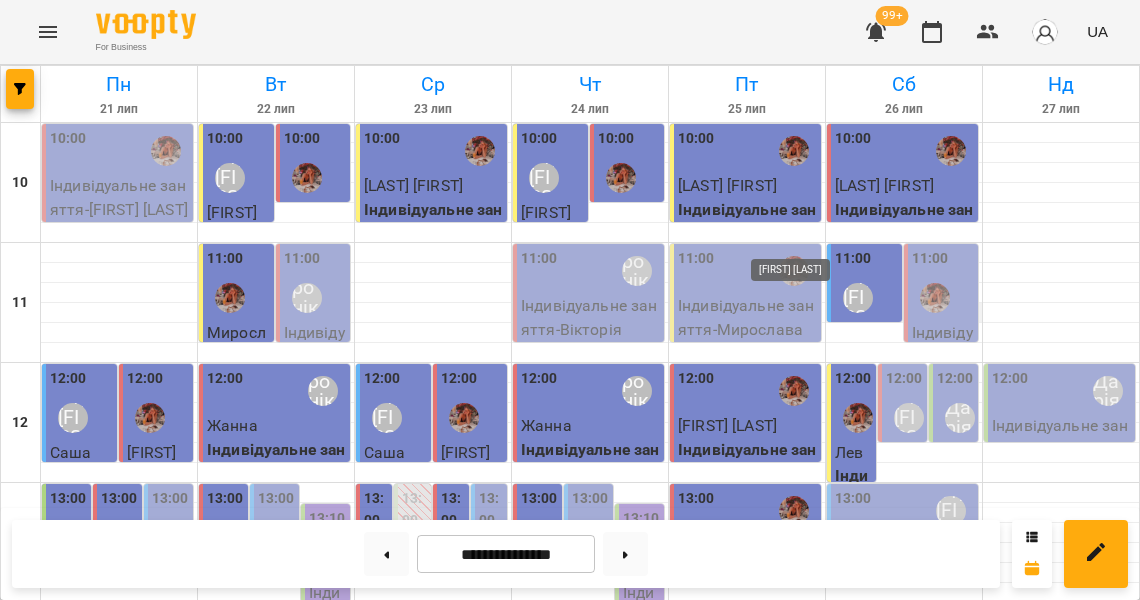 scroll, scrollTop: 129, scrollLeft: 0, axis: vertical 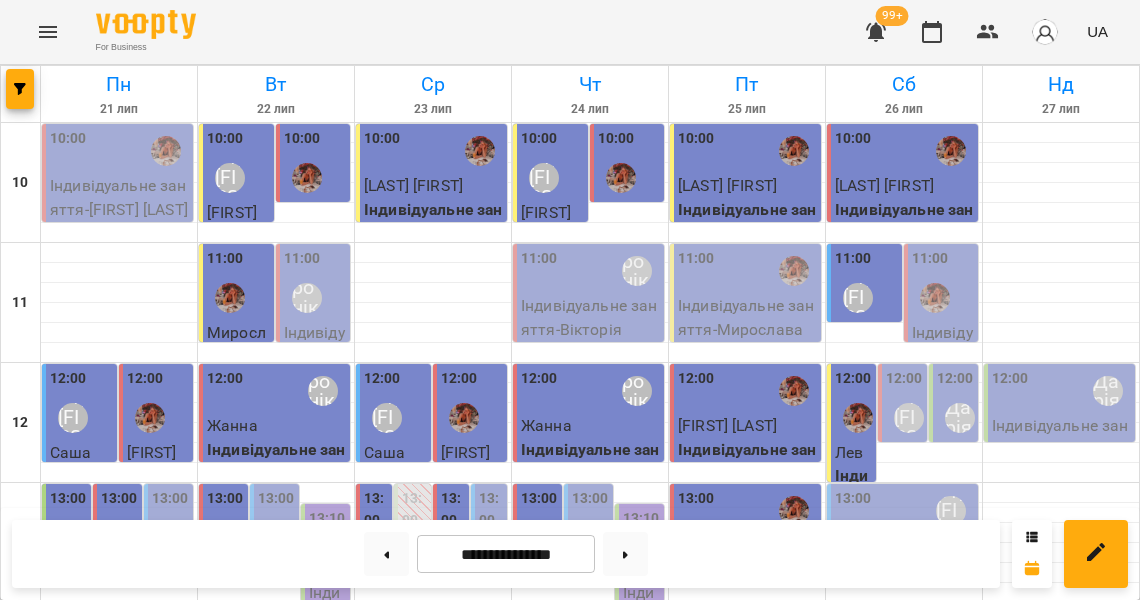 click on "Лев" at bounding box center [853, 453] 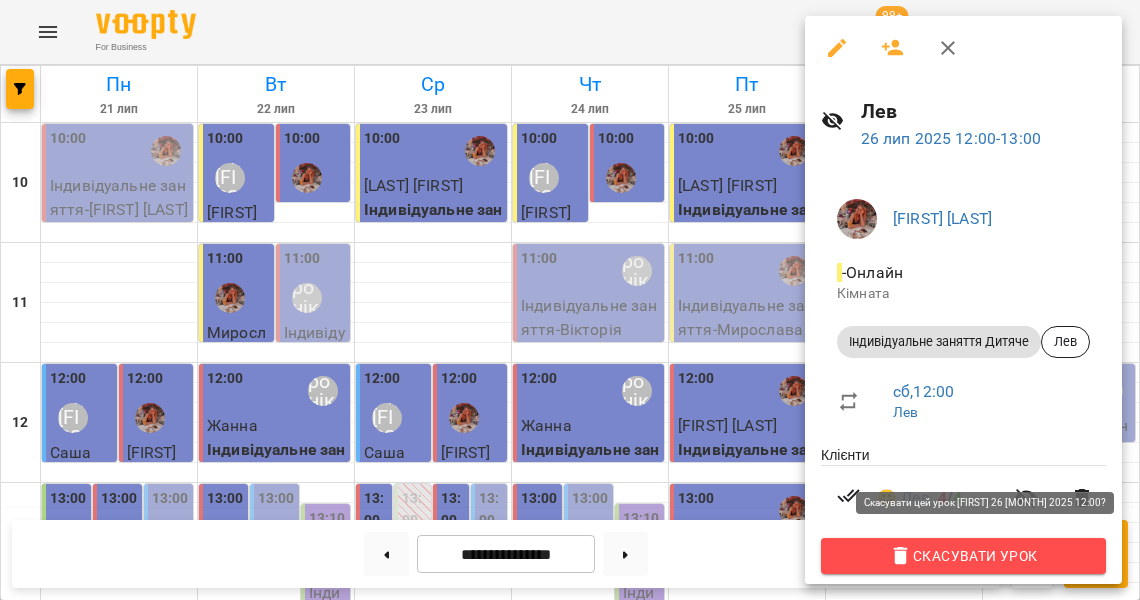 click 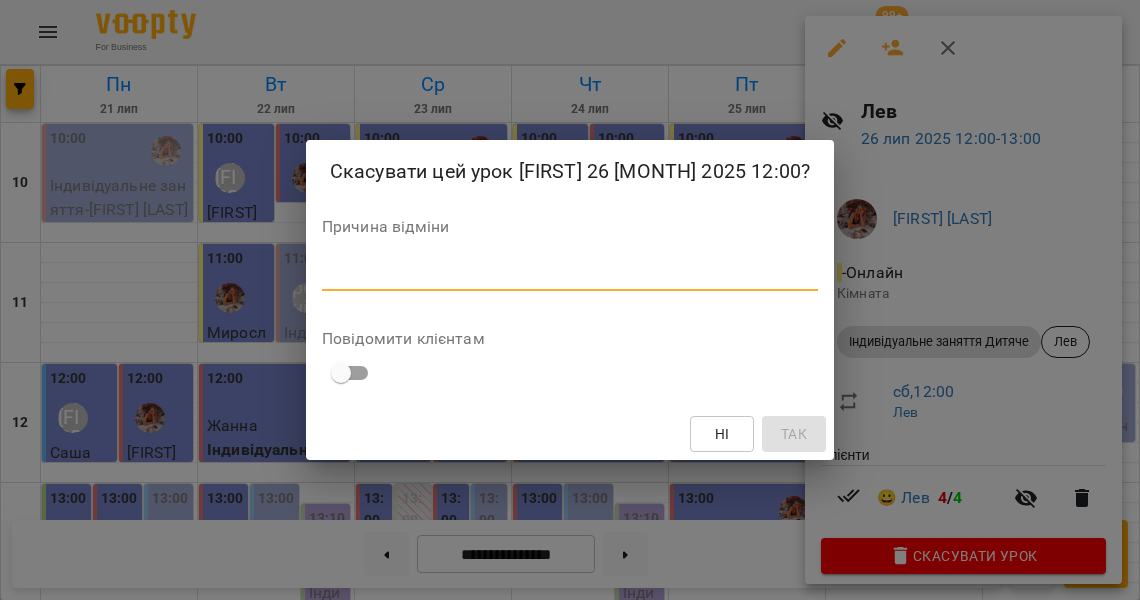 click at bounding box center [570, 274] 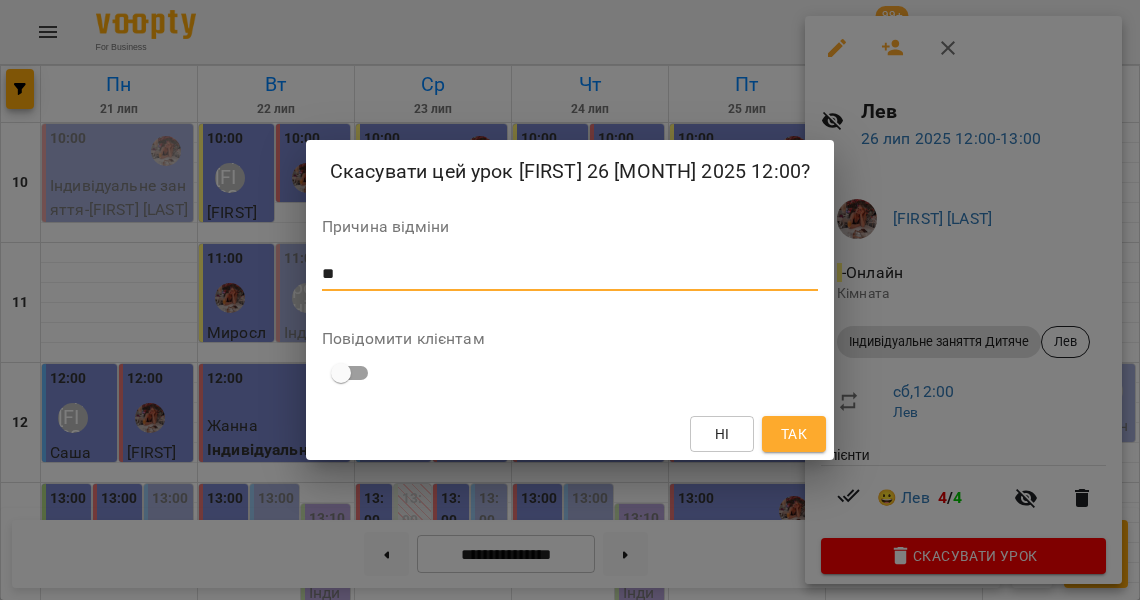 type on "*" 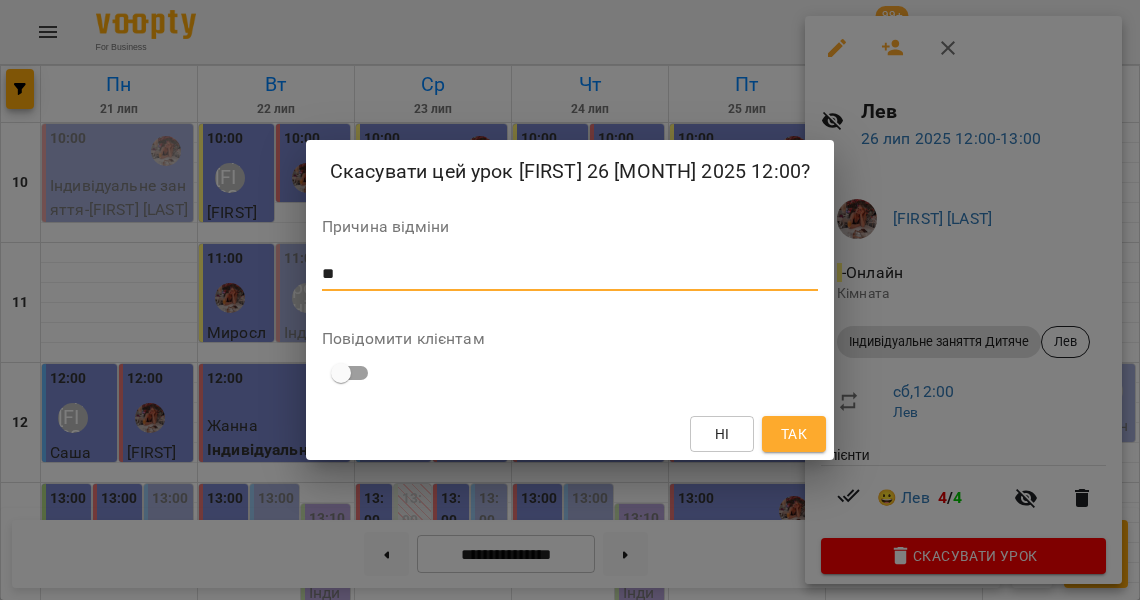 type on "*" 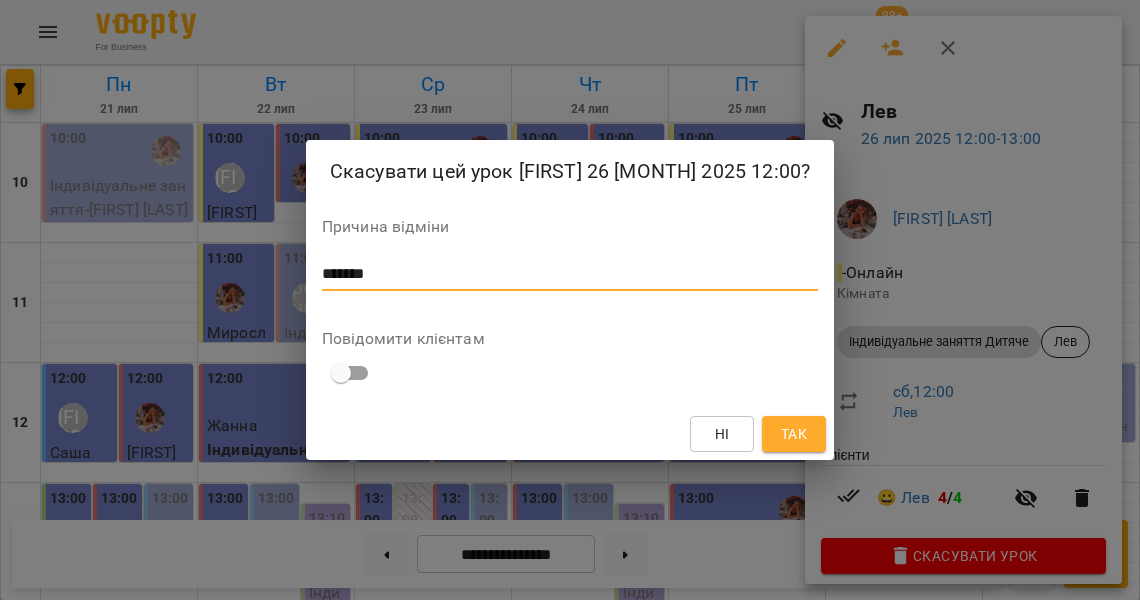 type on "*******" 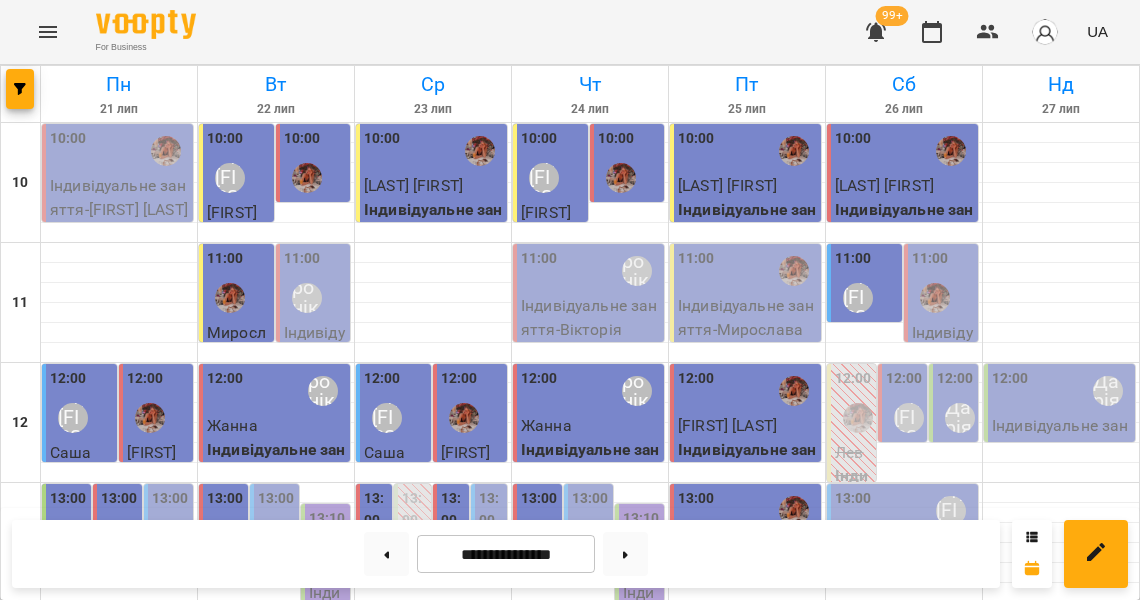scroll, scrollTop: 254, scrollLeft: 0, axis: vertical 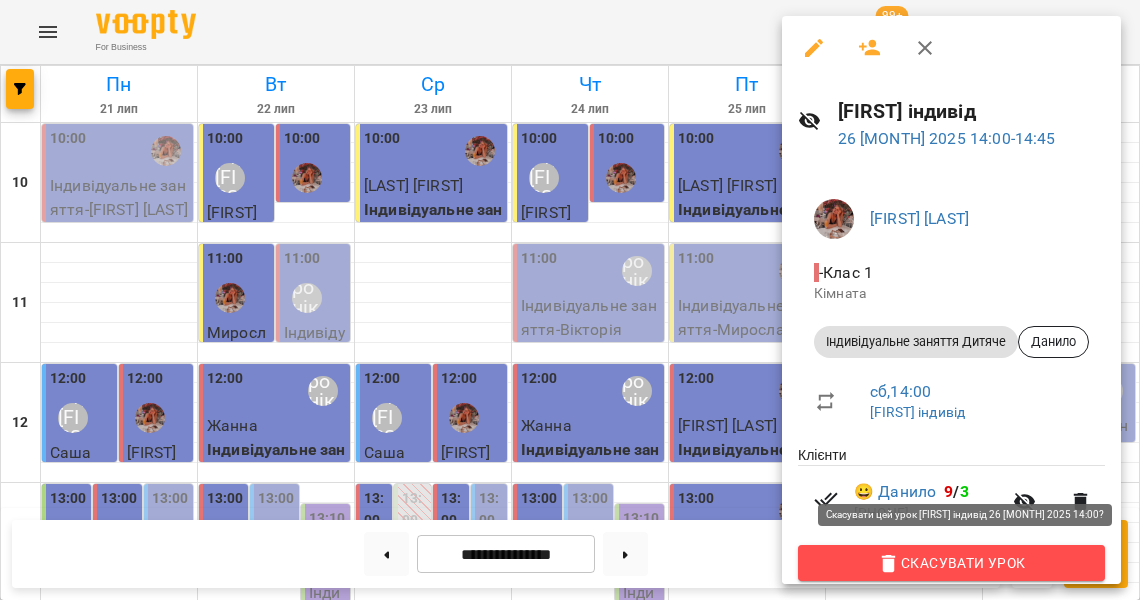 click on "Скасувати Урок" at bounding box center [951, 563] 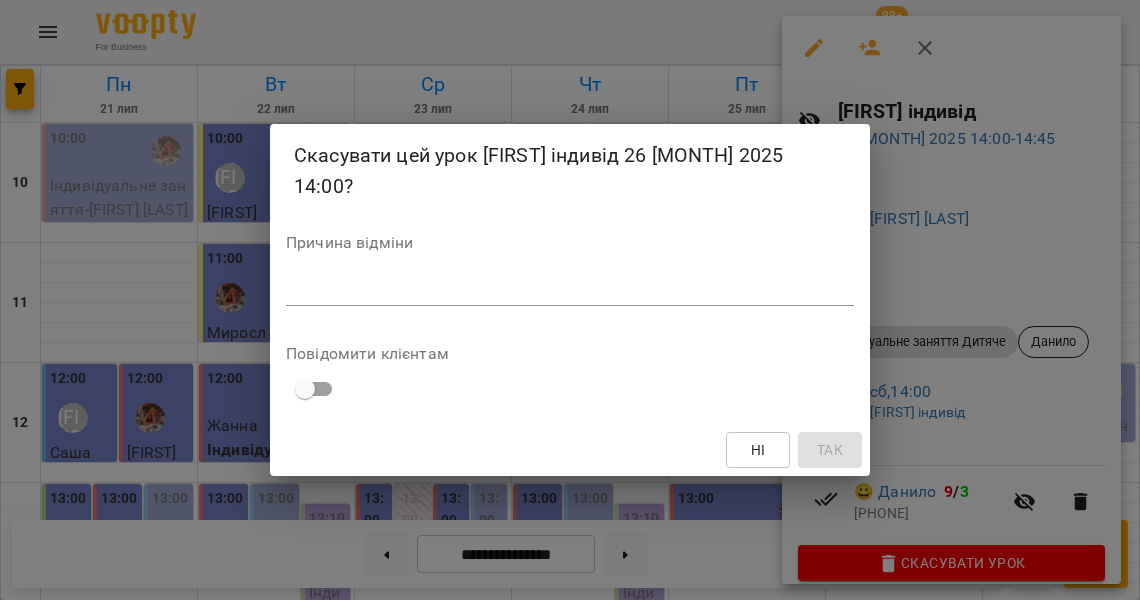 click at bounding box center [570, 289] 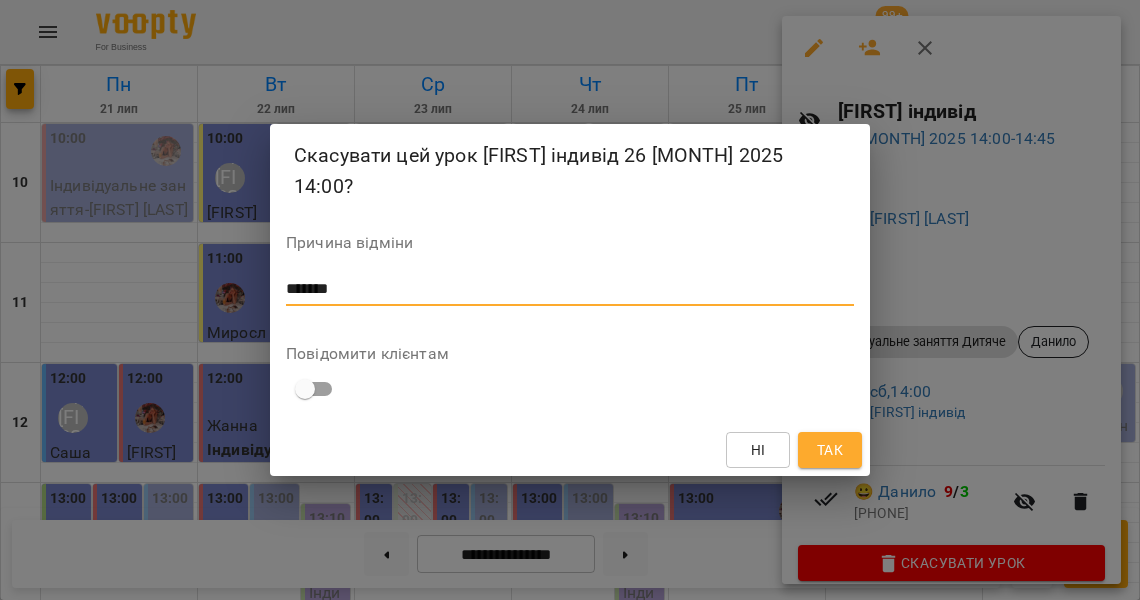 type on "*******" 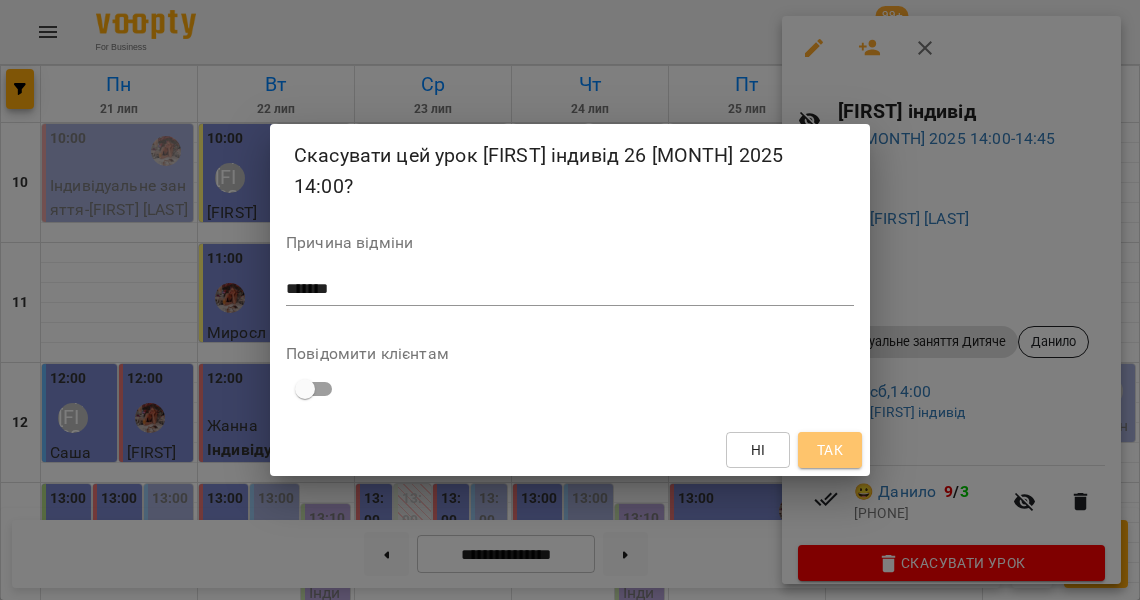 click on "Так" at bounding box center [830, 450] 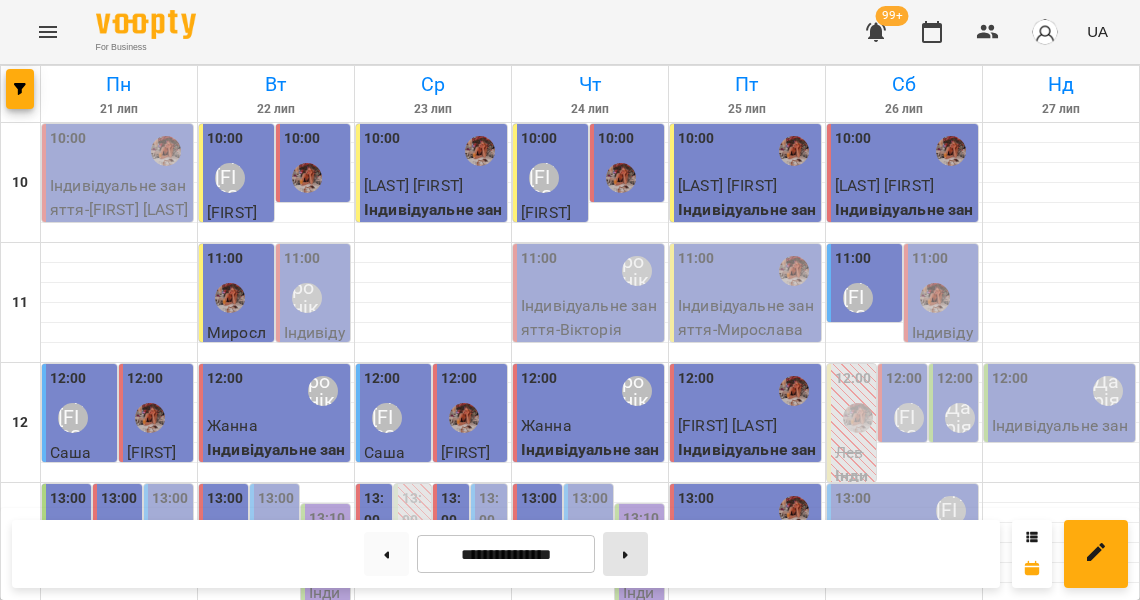 click at bounding box center (625, 554) 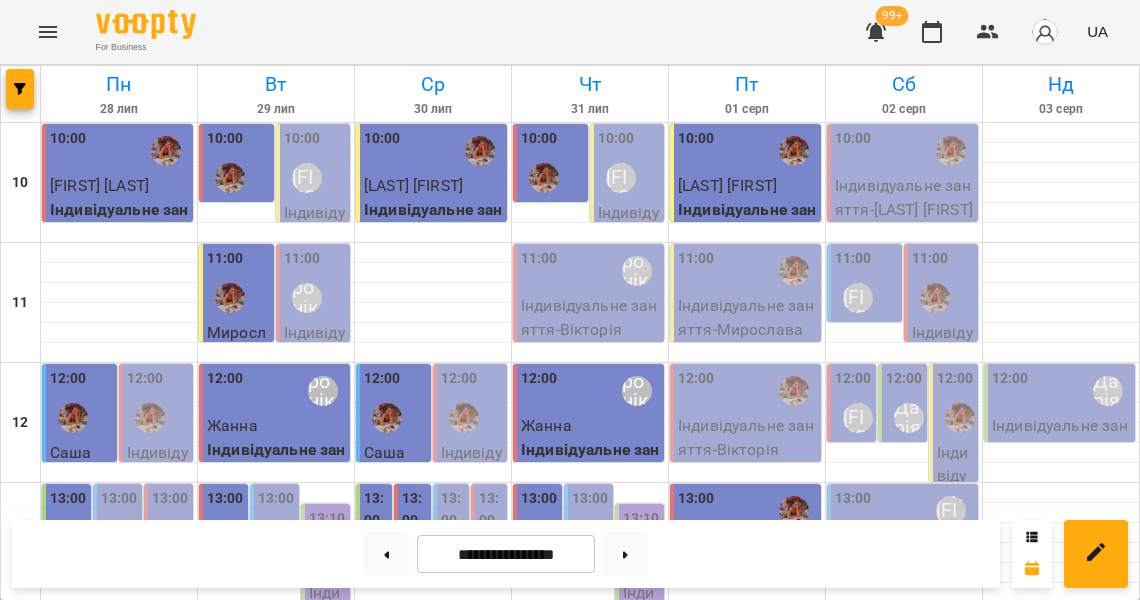 scroll, scrollTop: 9, scrollLeft: 0, axis: vertical 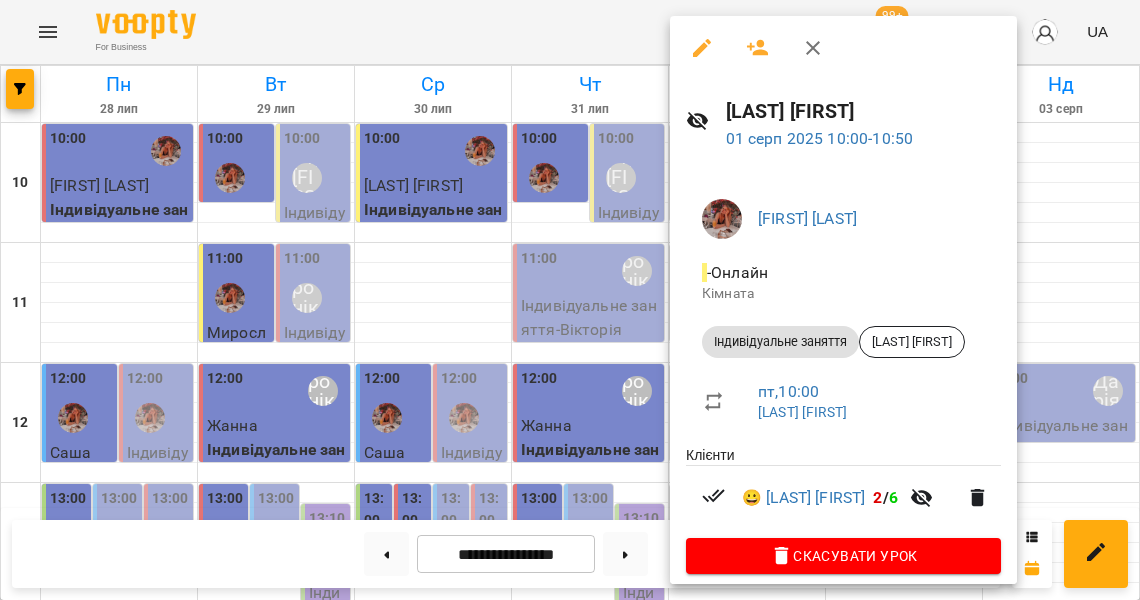 click at bounding box center (570, 300) 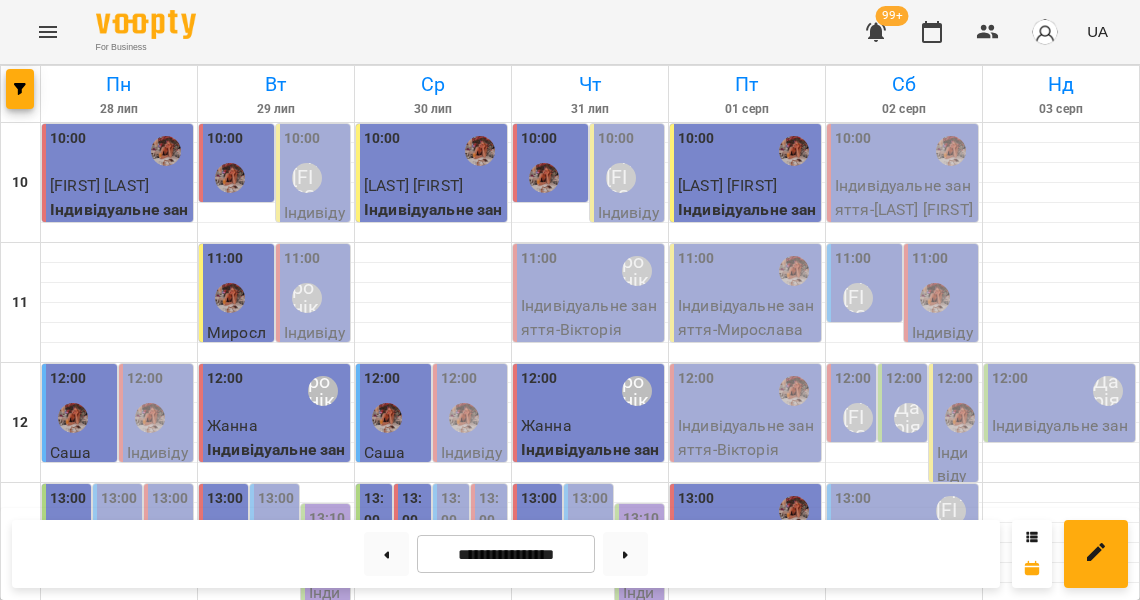 click on "Індивідуальне заняття - [LAST] [FIRST]" at bounding box center (904, 197) 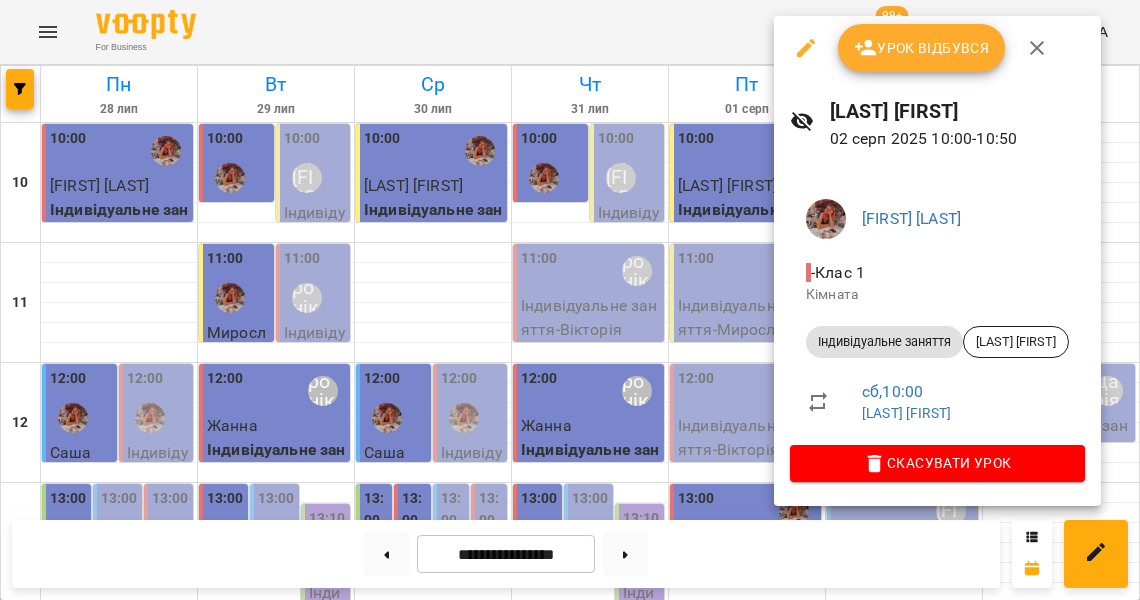 click on "Урок відбувся" at bounding box center (922, 48) 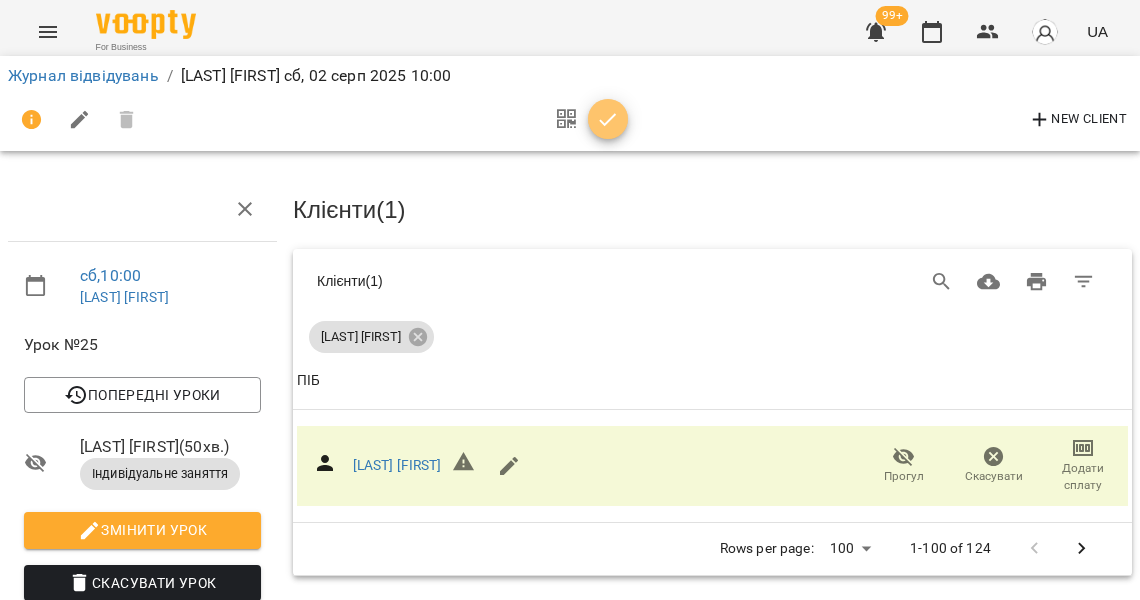 click 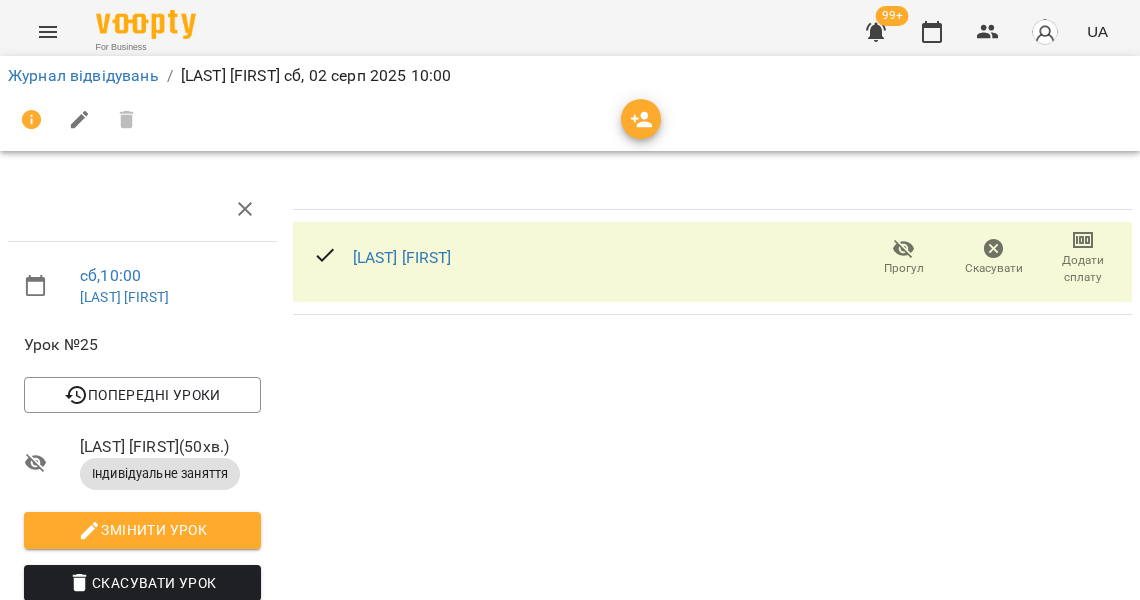 click on "Додати сплату" at bounding box center (1083, 269) 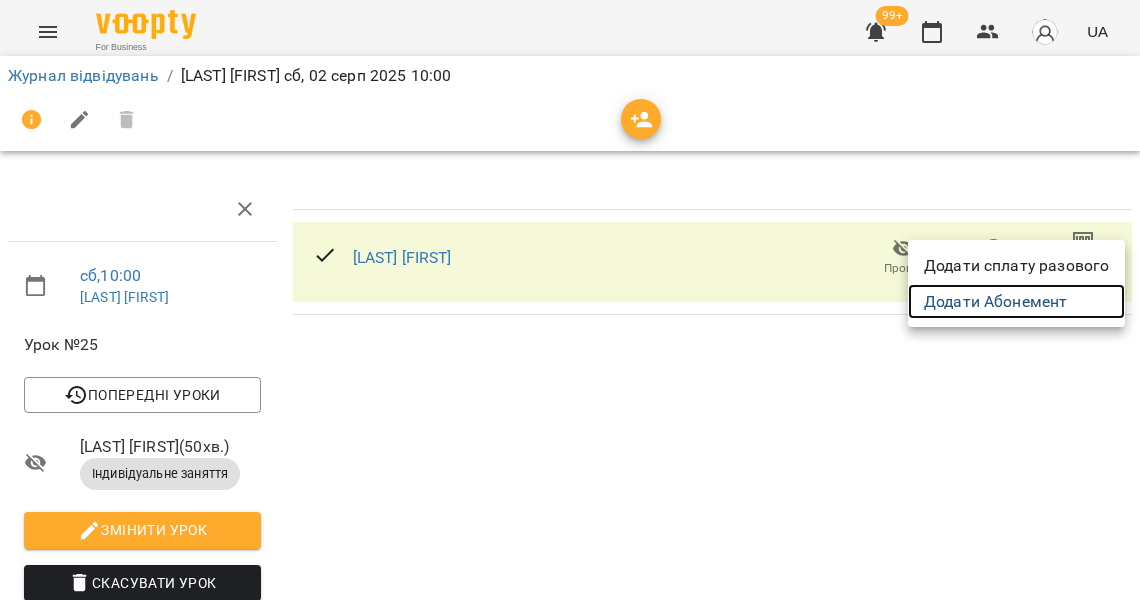 click on "Додати Абонемент" at bounding box center (1016, 302) 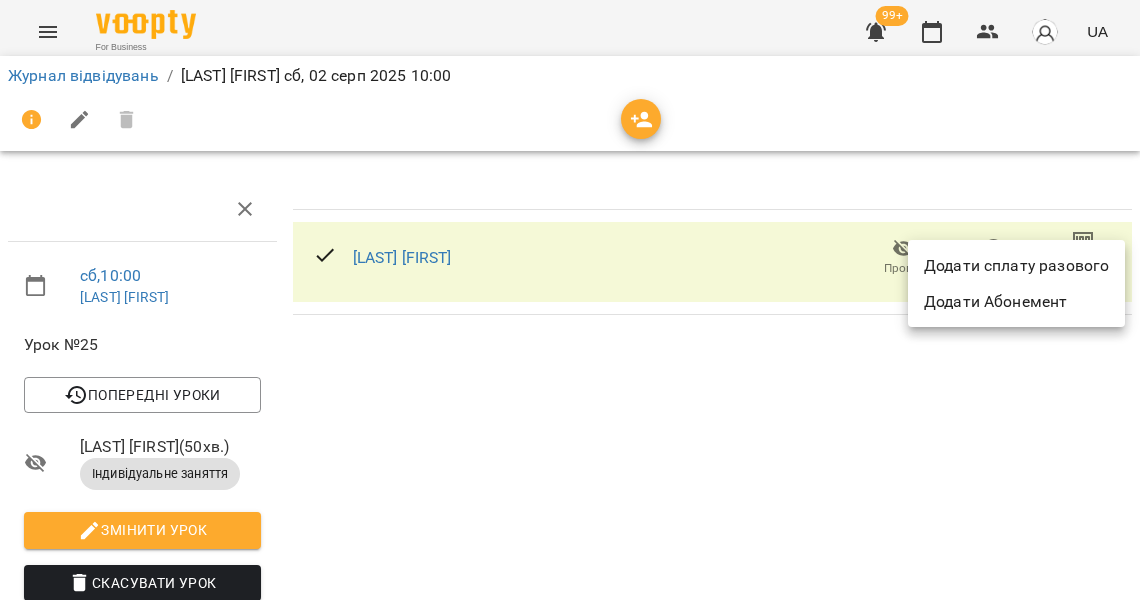 click at bounding box center (570, 300) 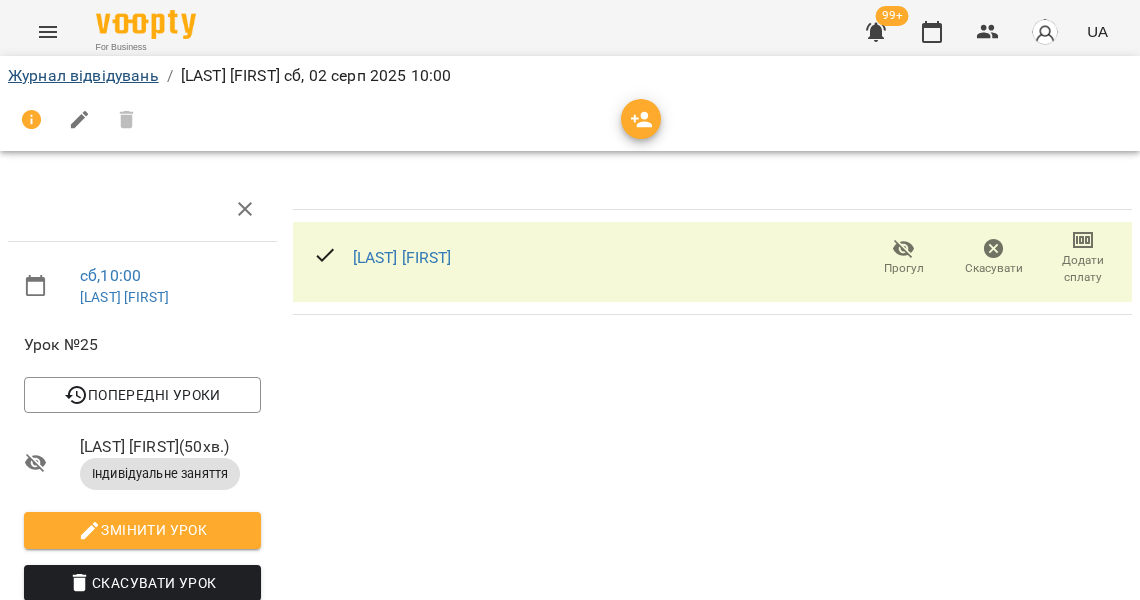 click on "Журнал відвідувань" at bounding box center (83, 75) 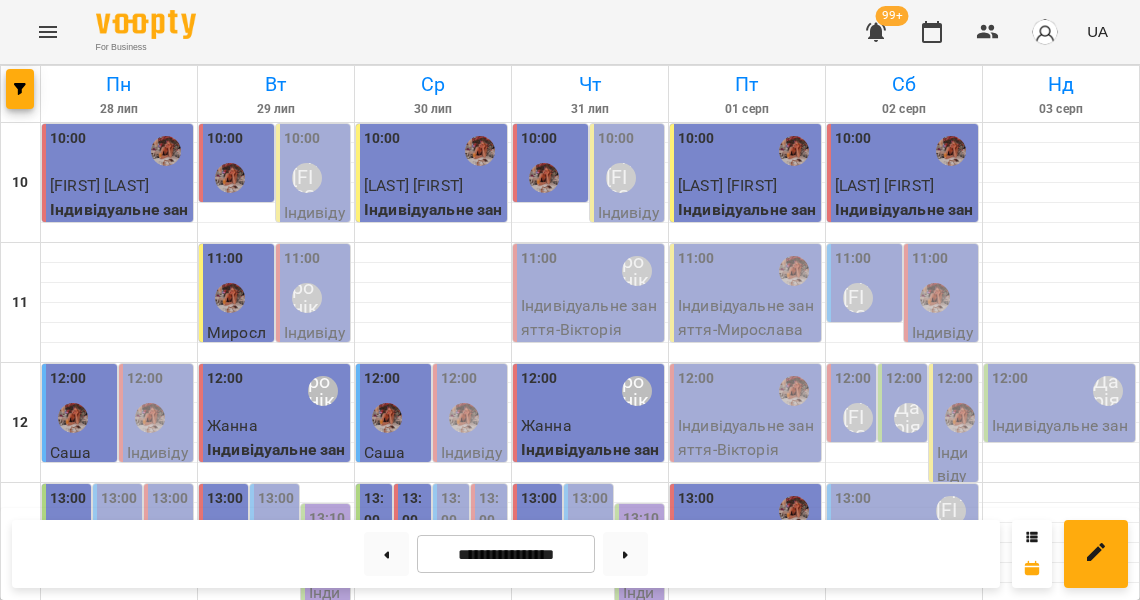 scroll, scrollTop: 52, scrollLeft: 0, axis: vertical 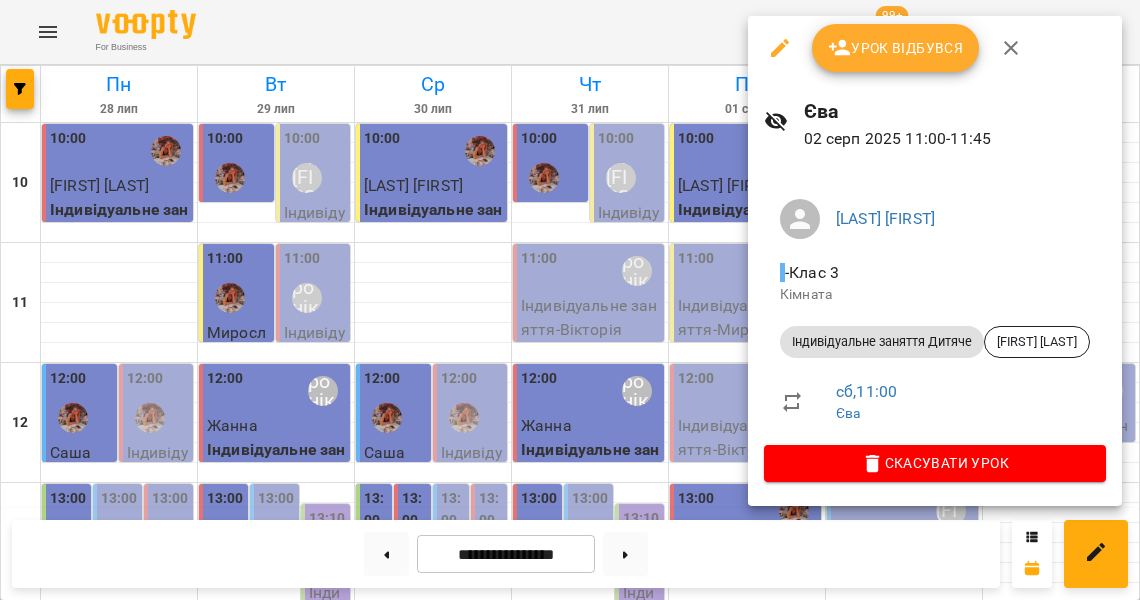 click at bounding box center (570, 300) 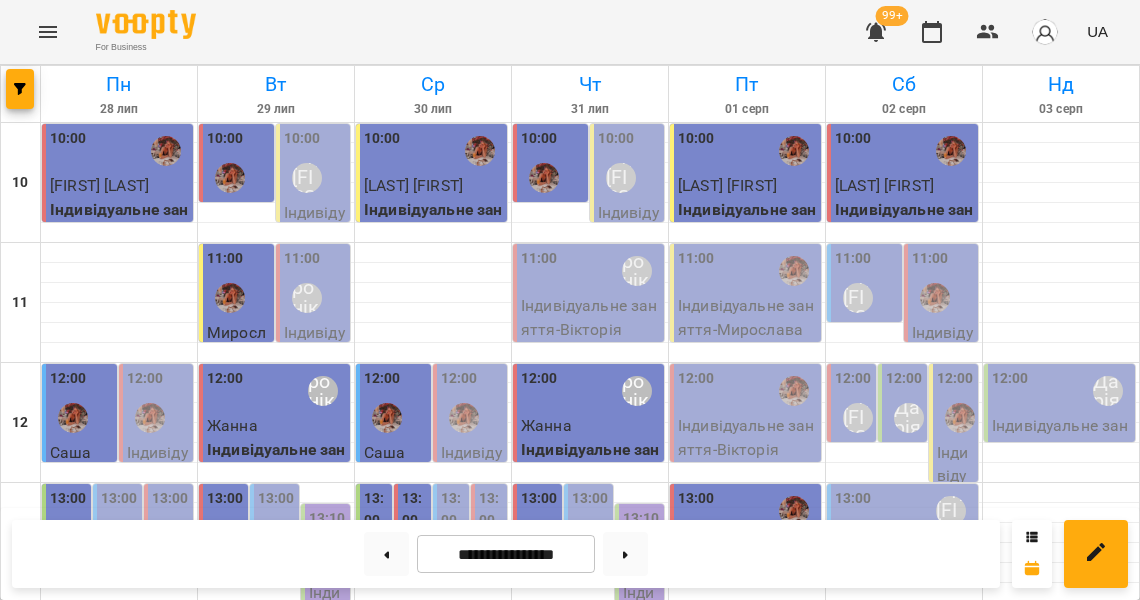 click on "11:00" at bounding box center (943, 284) 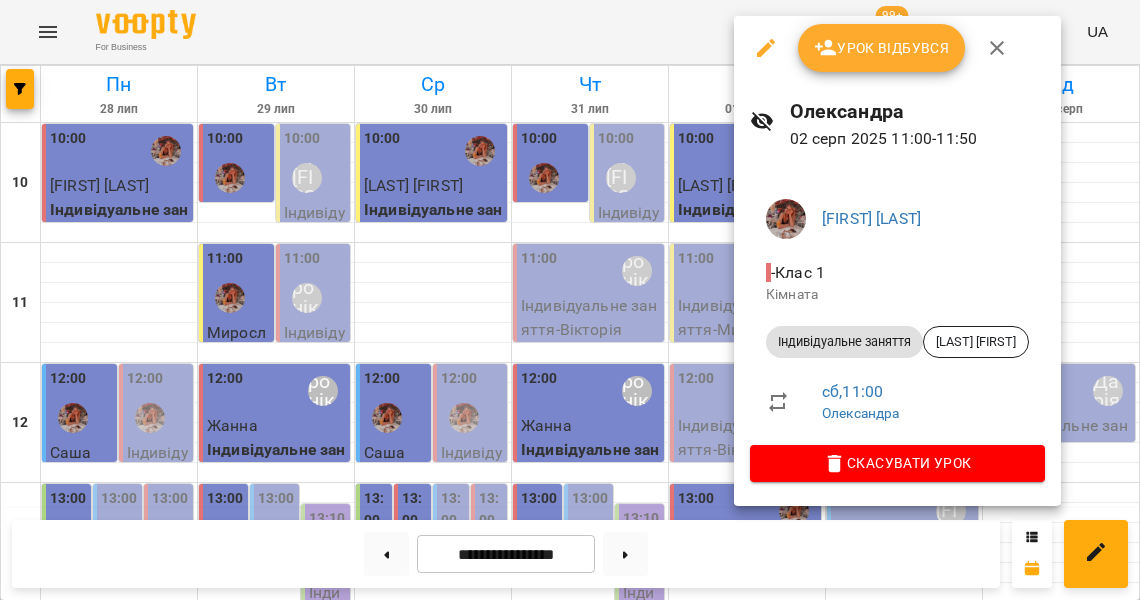 click at bounding box center [570, 300] 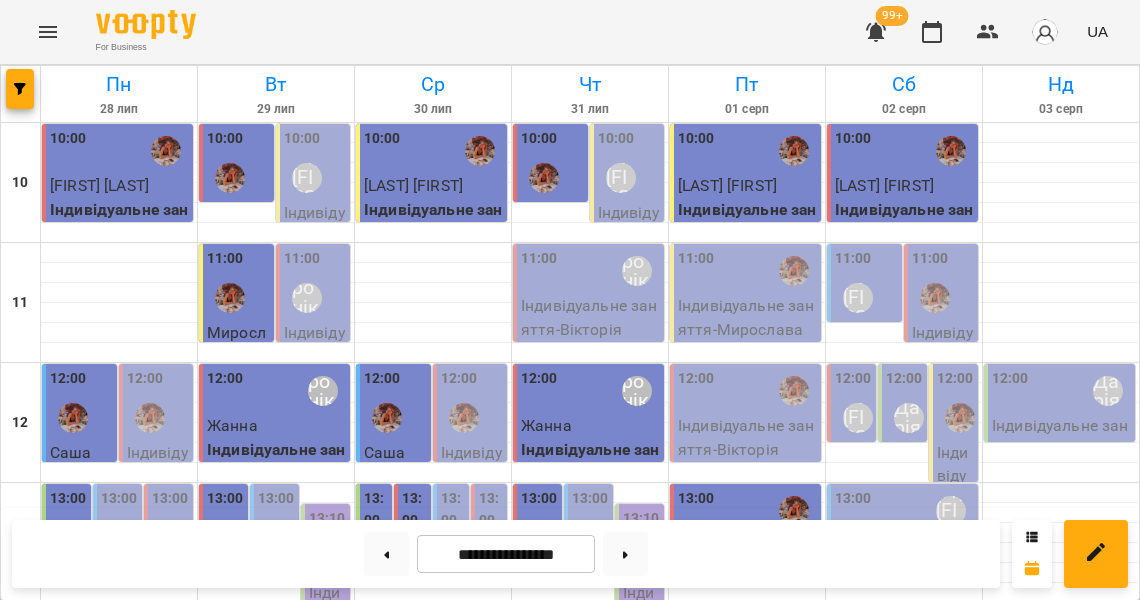 click on "11:00 [LAST] [FIRST]" at bounding box center [866, 284] 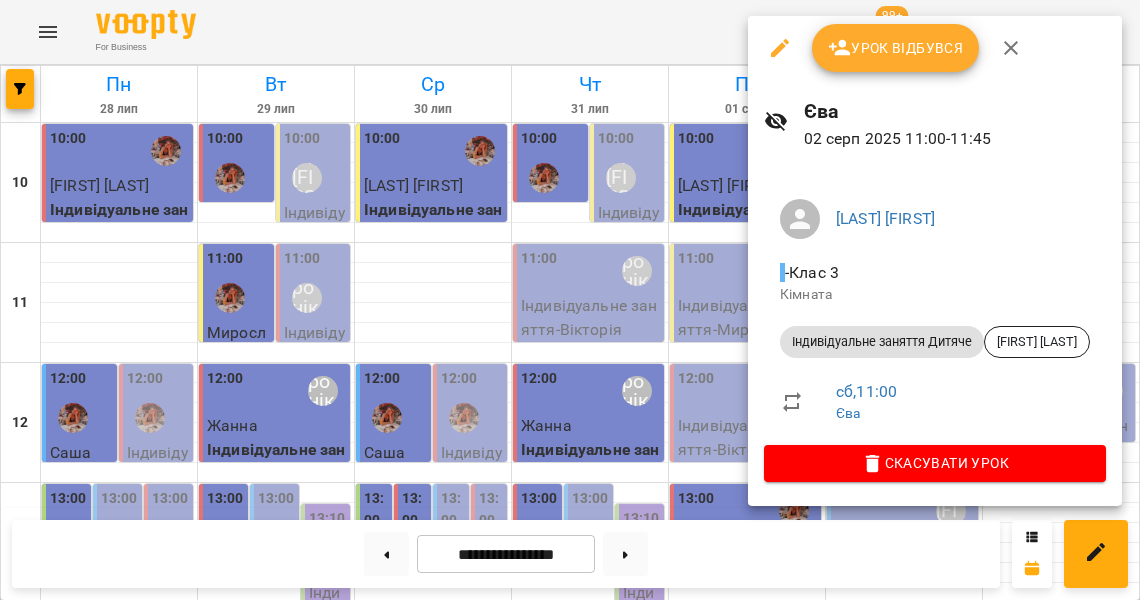 click at bounding box center [570, 300] 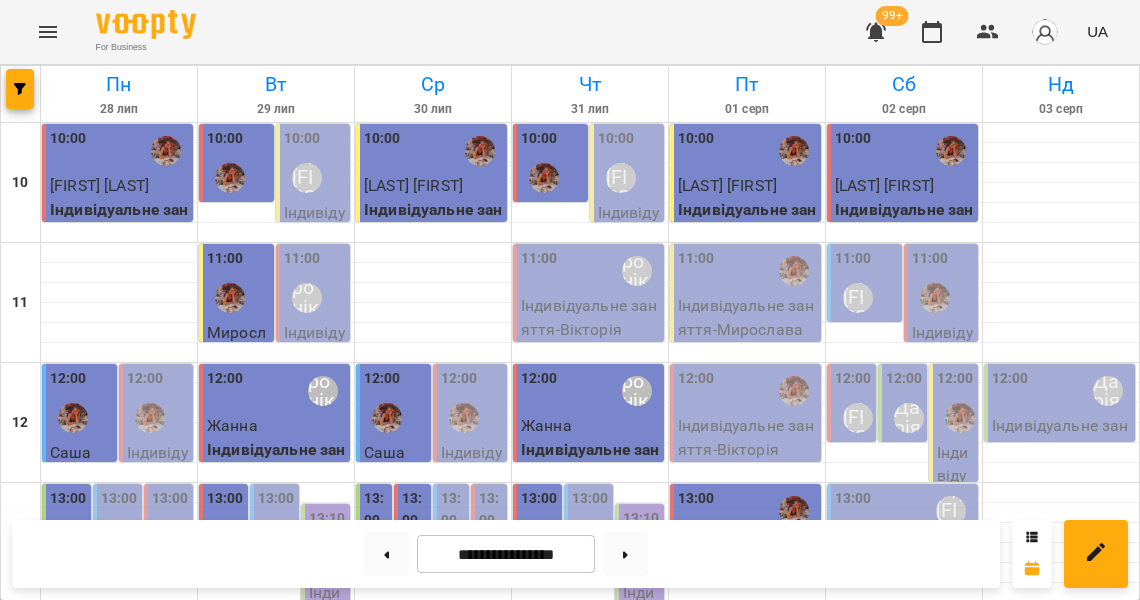 click at bounding box center [935, 298] 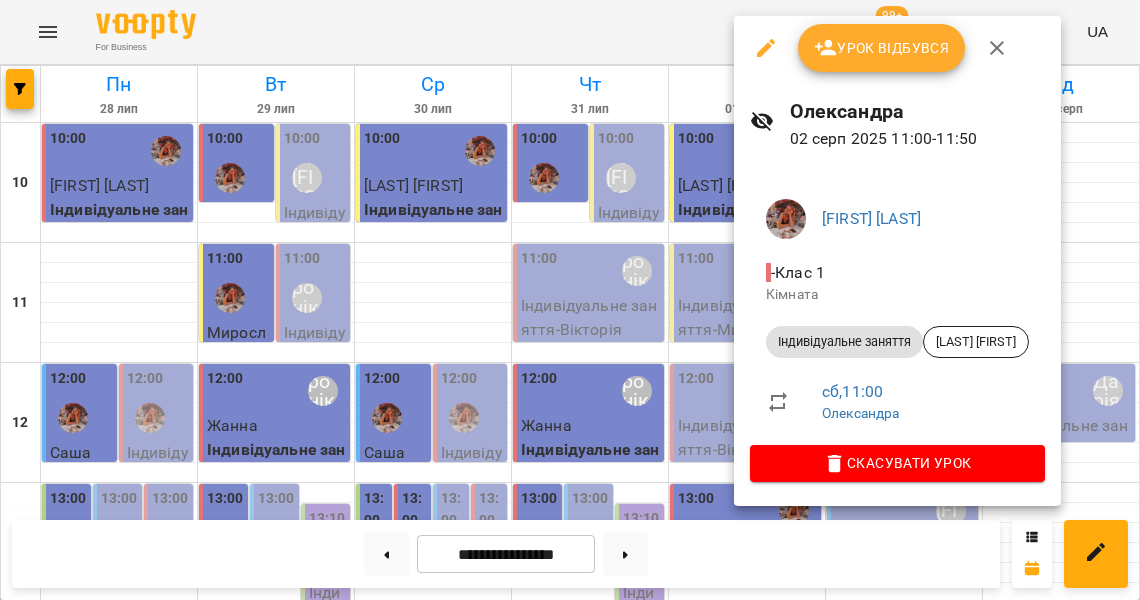 click at bounding box center [570, 300] 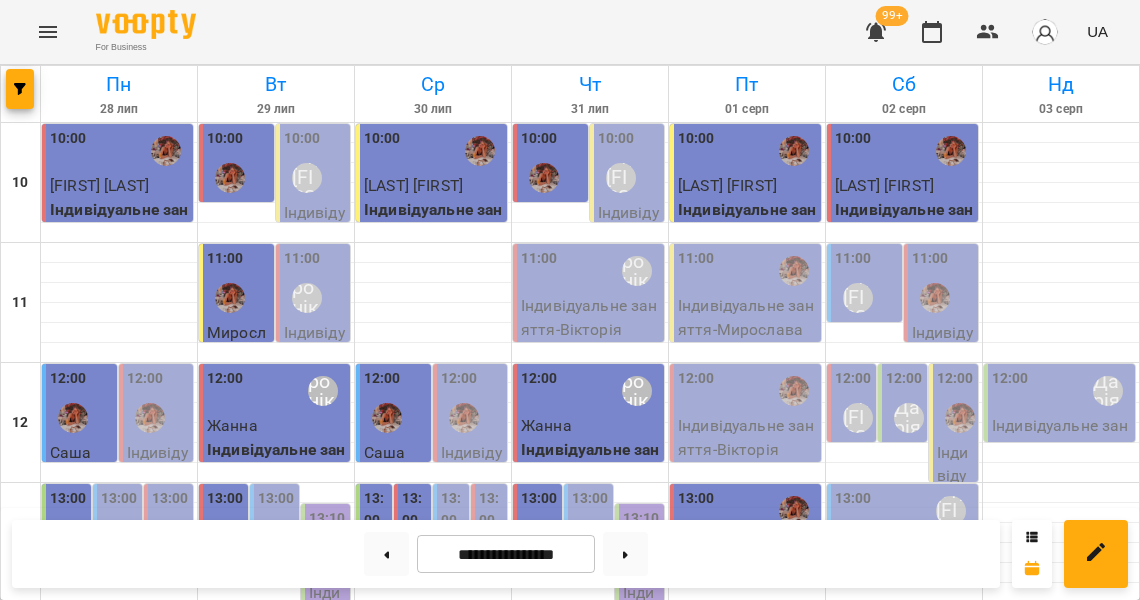 scroll, scrollTop: 188, scrollLeft: 0, axis: vertical 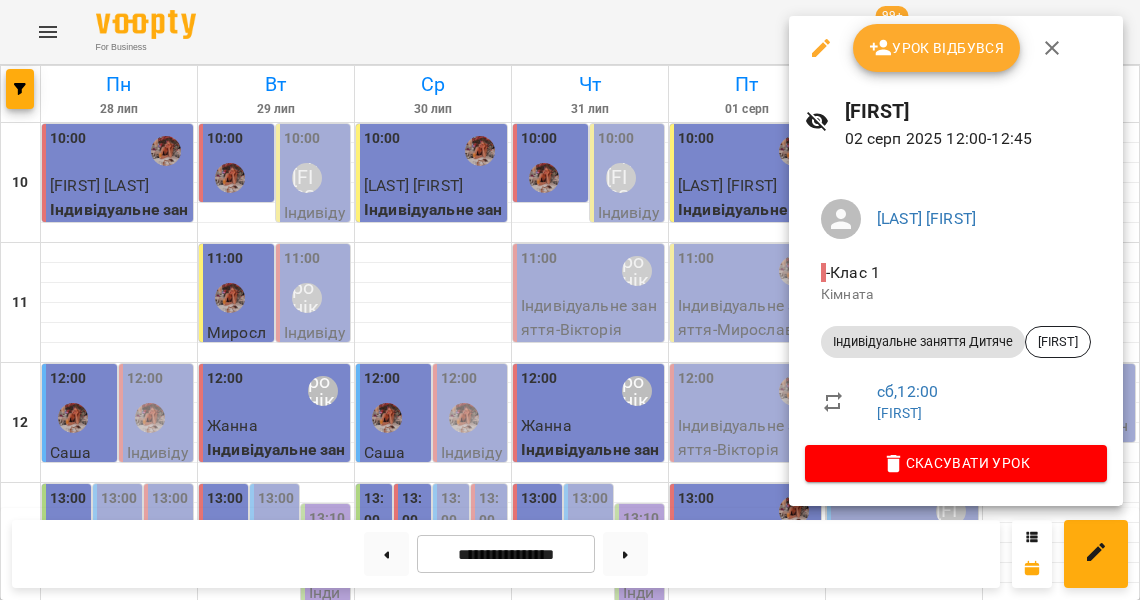 click at bounding box center (570, 300) 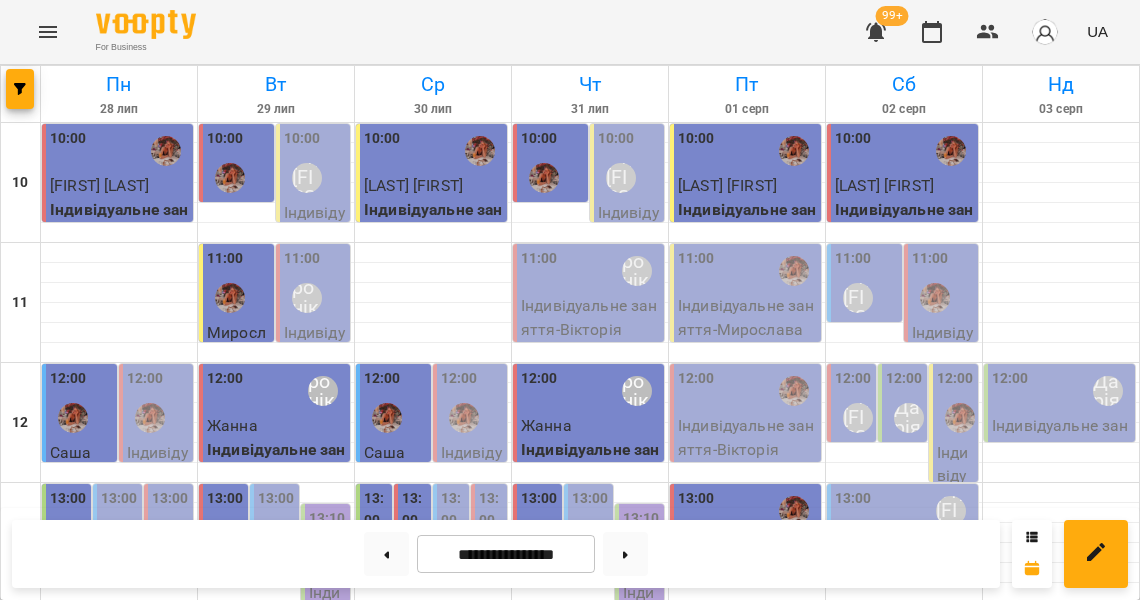 click on "12:00" at bounding box center [904, 379] 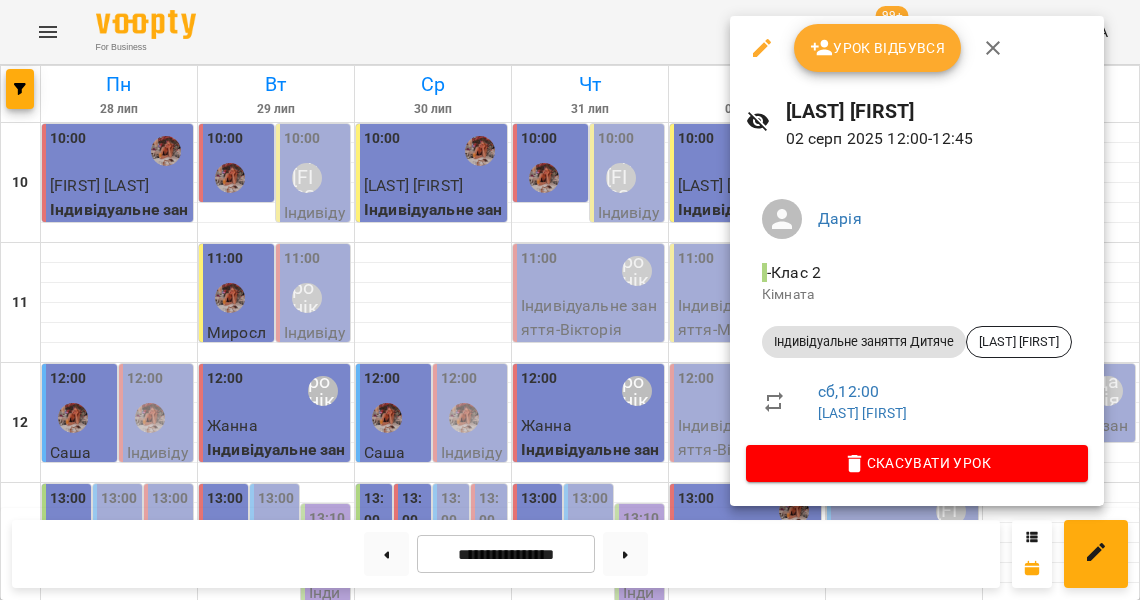 click at bounding box center (570, 300) 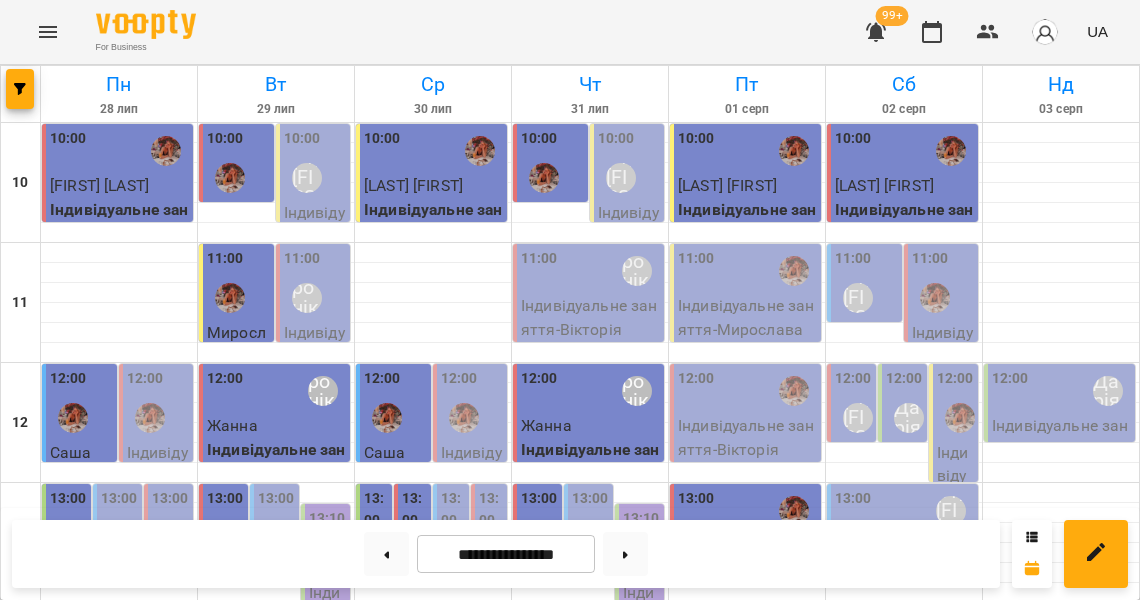 click on "12:00" at bounding box center (955, 379) 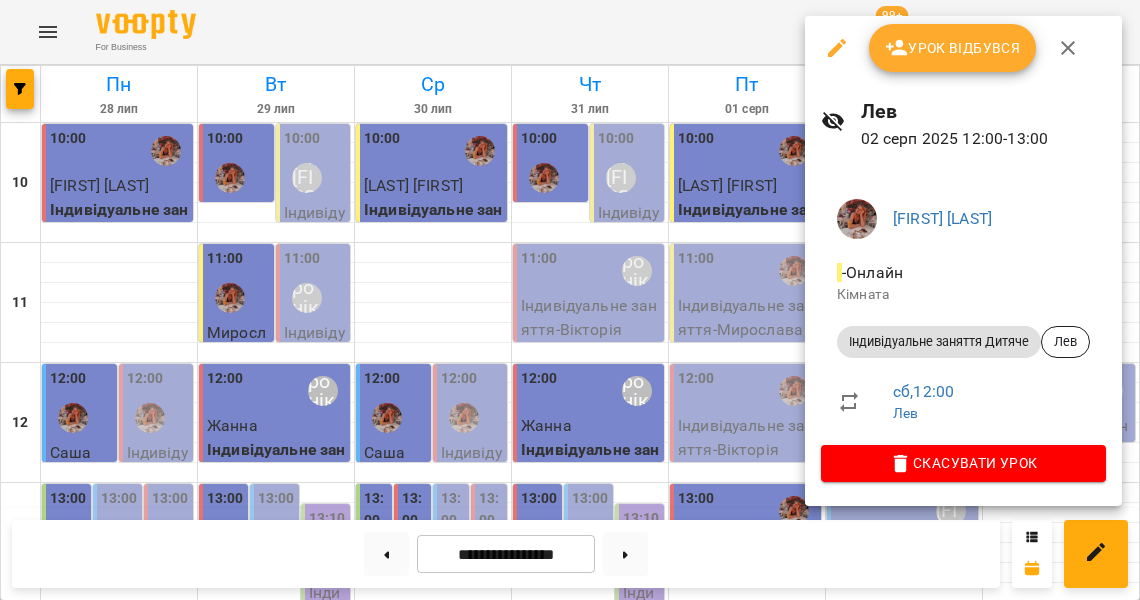 click on "Урок відбувся" at bounding box center (953, 48) 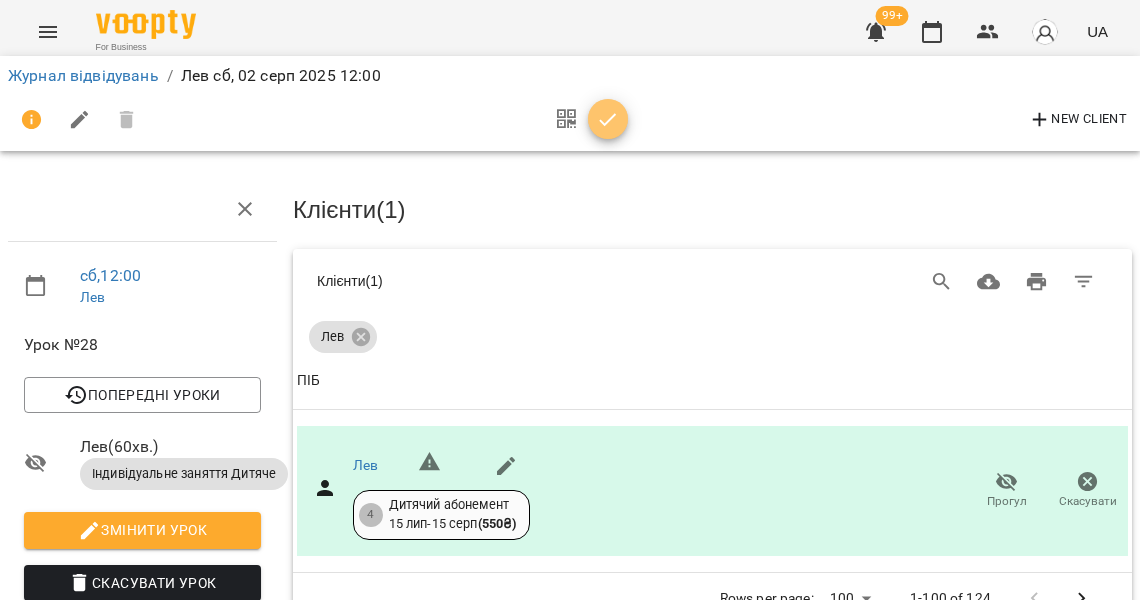 click at bounding box center [608, 119] 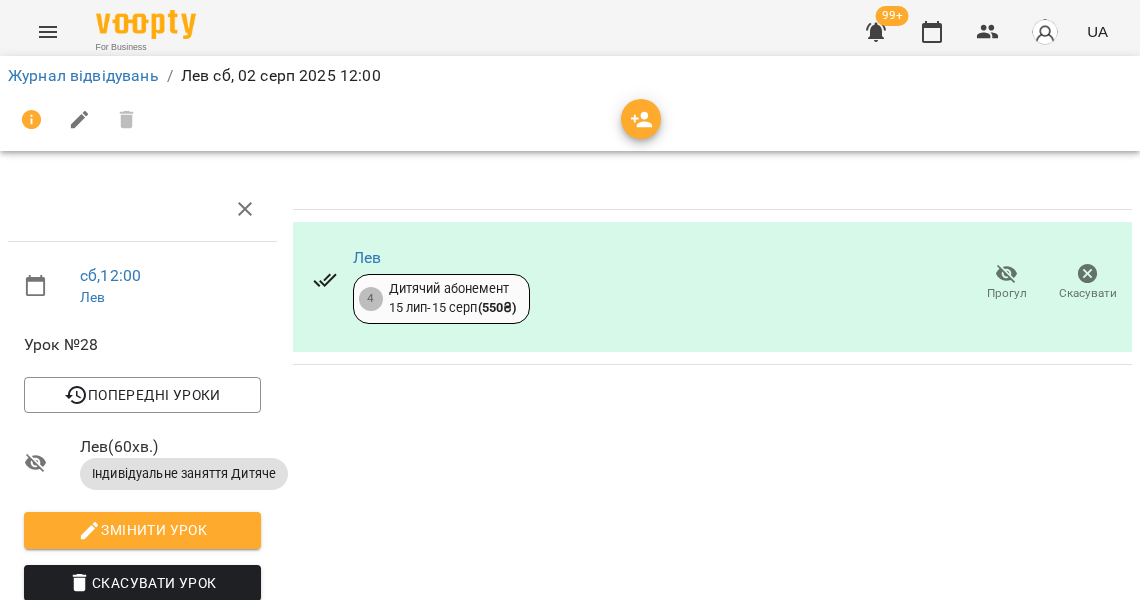 click on "Журнал відвідувань / [LAST] сб, [DATE] [TIME]" at bounding box center [570, 76] 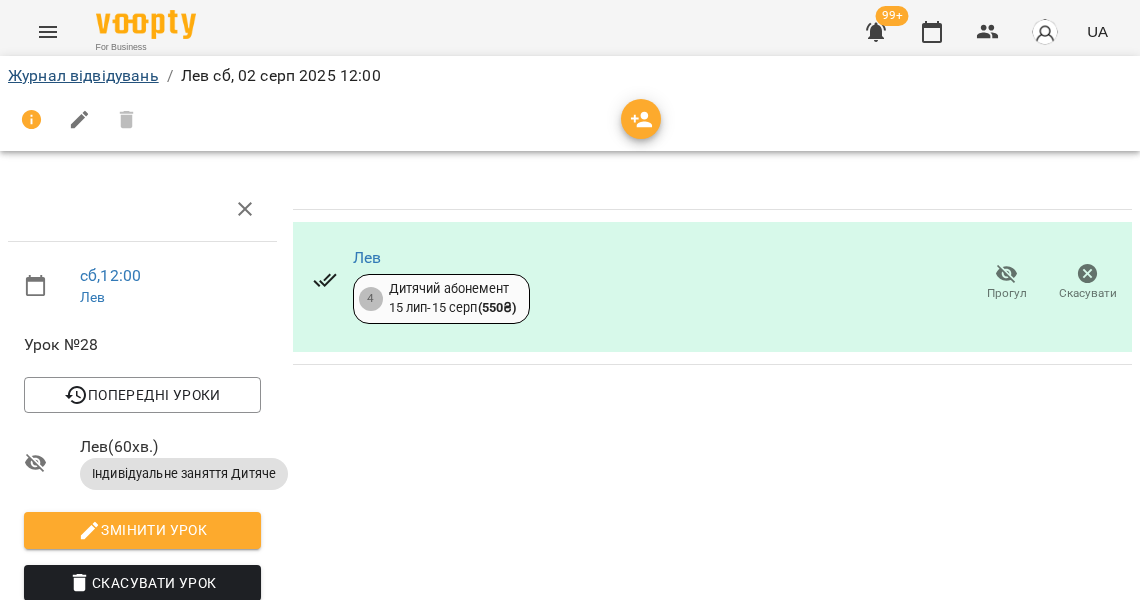 click on "Журнал відвідувань" at bounding box center [83, 75] 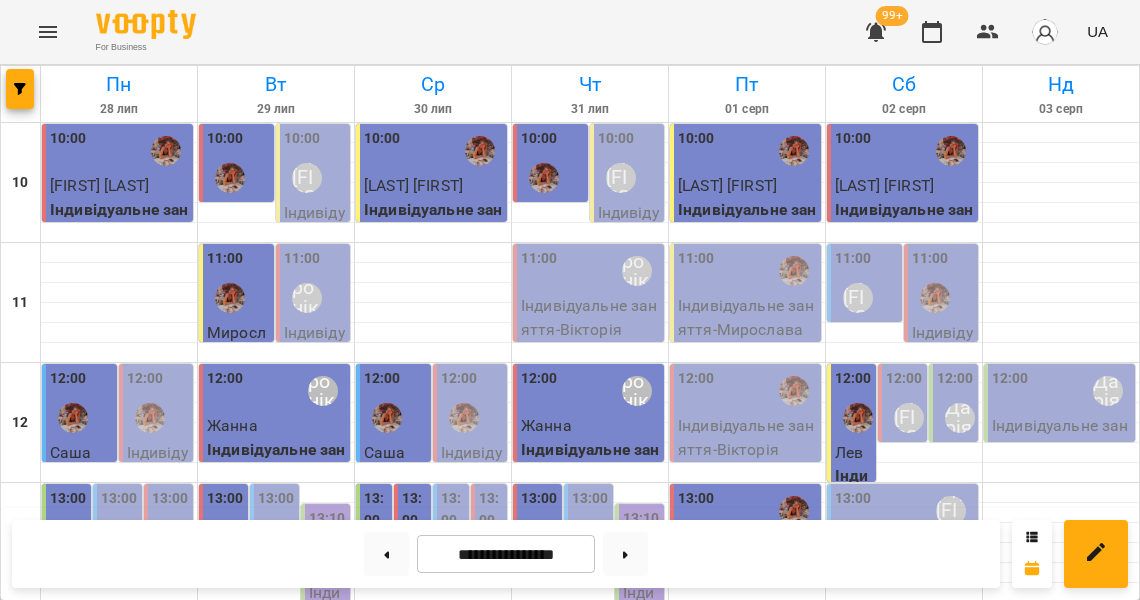 scroll, scrollTop: 357, scrollLeft: 0, axis: vertical 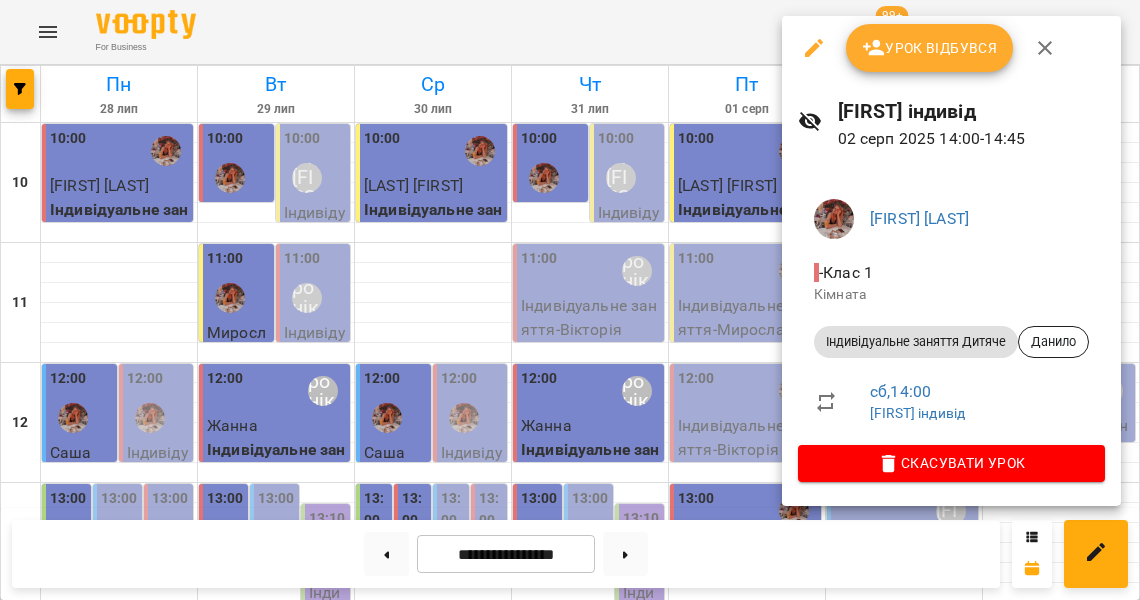 click on "Урок відбувся" at bounding box center (930, 48) 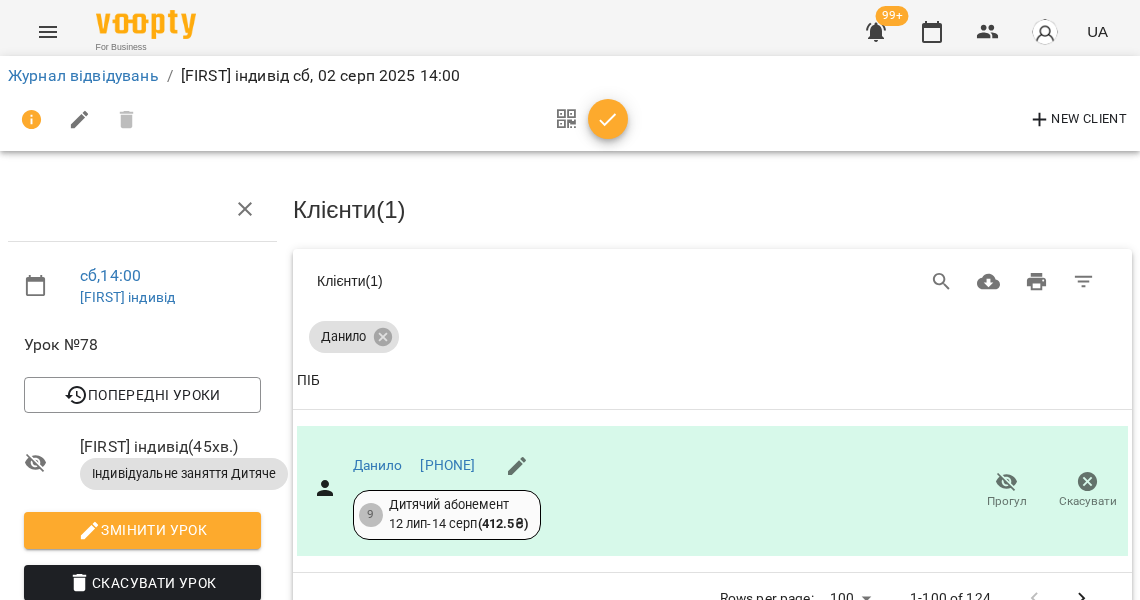 click 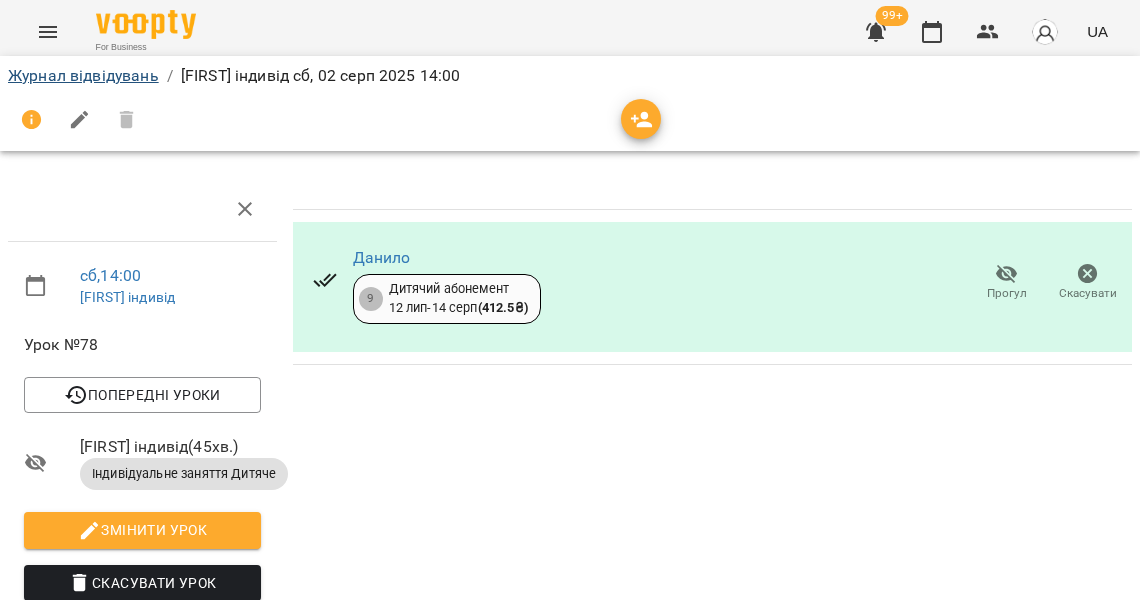 click on "Журнал відвідувань" at bounding box center (83, 75) 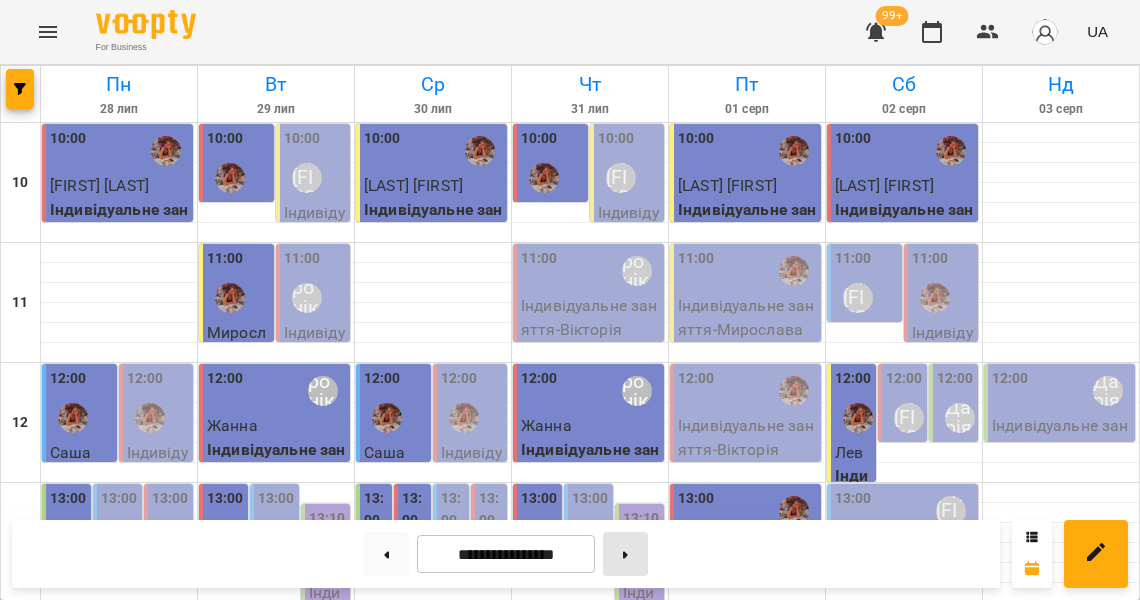click at bounding box center (625, 554) 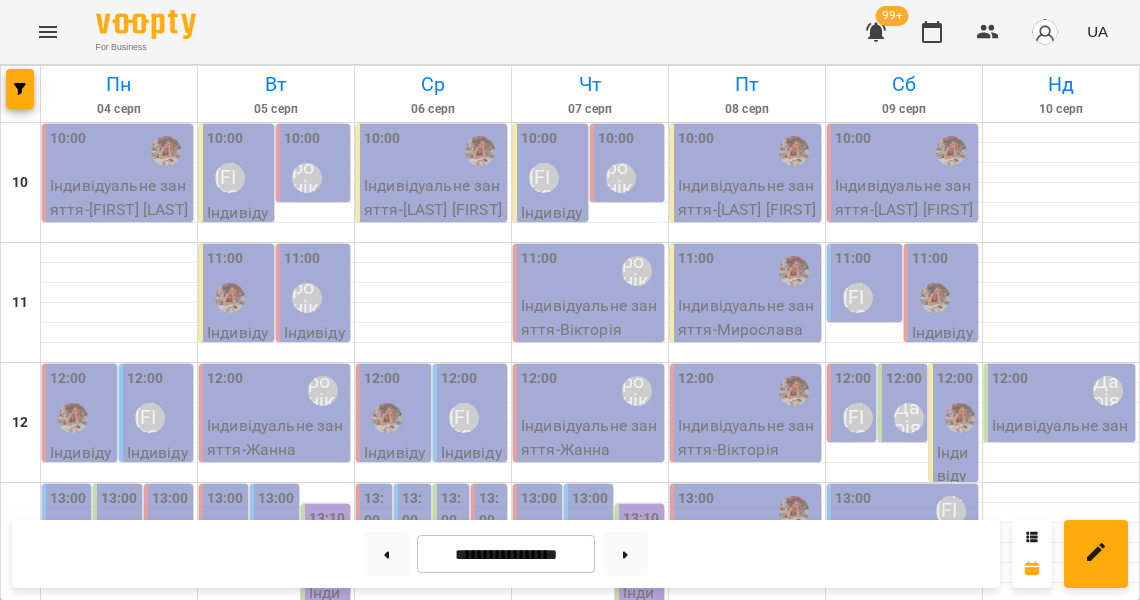click on "Індивідуальне заняття - [FIRST] [LAST]" at bounding box center (119, 197) 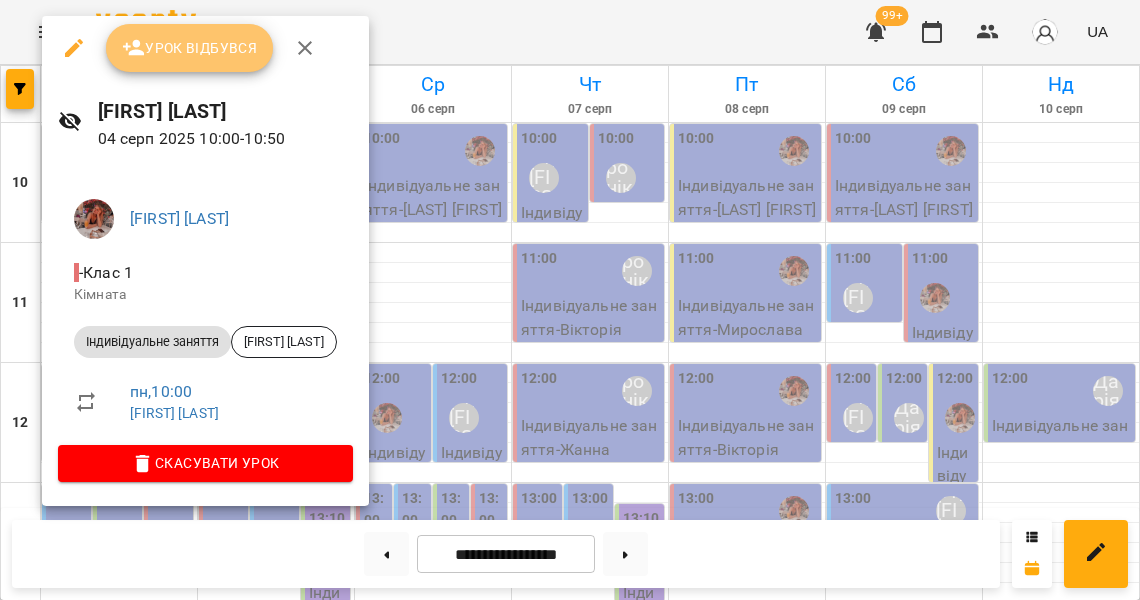 click on "Урок відбувся" at bounding box center [190, 48] 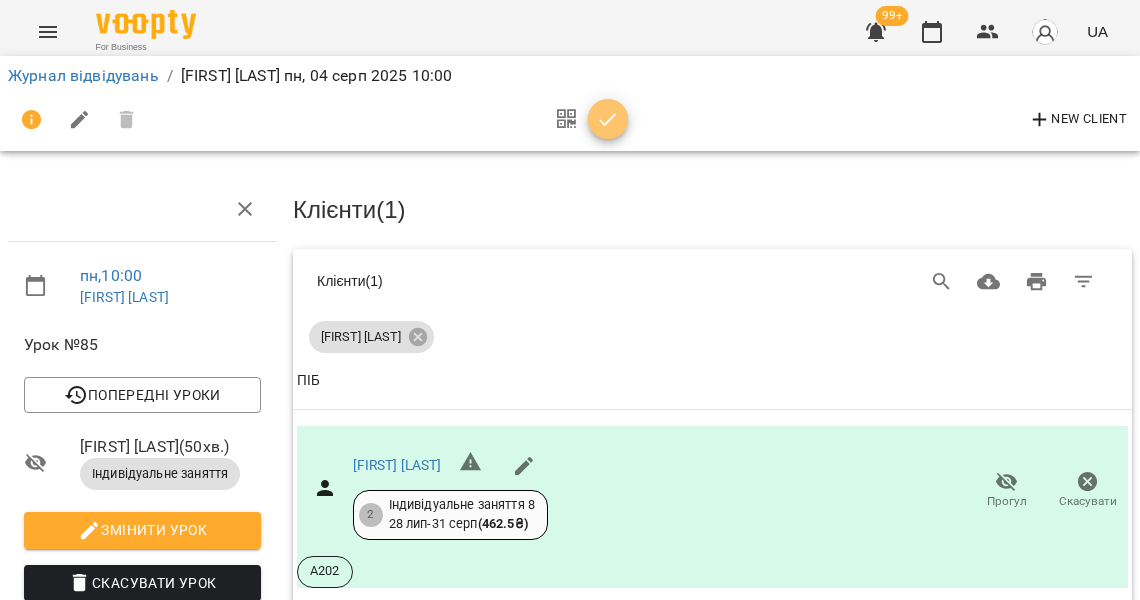 click 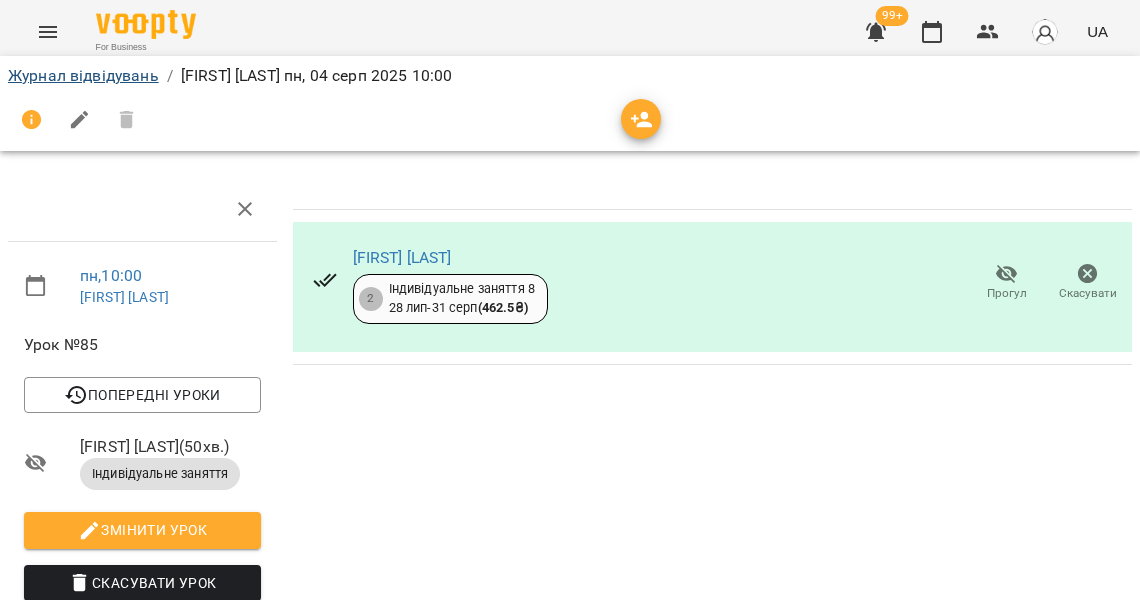 click on "Журнал відвідувань" at bounding box center [83, 75] 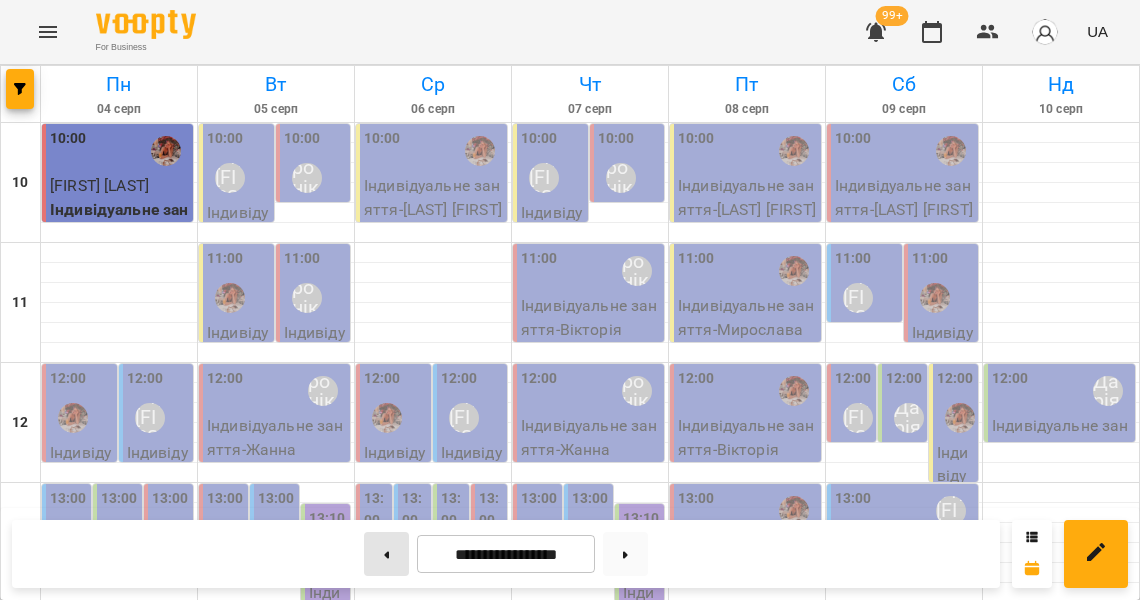 click at bounding box center (386, 554) 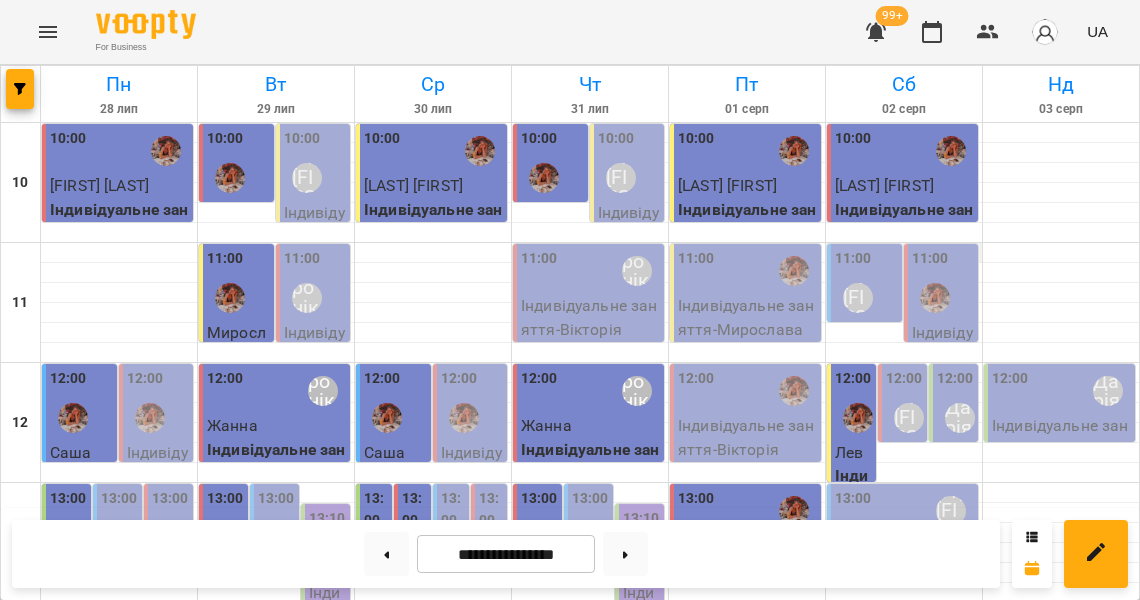 scroll, scrollTop: 399, scrollLeft: 0, axis: vertical 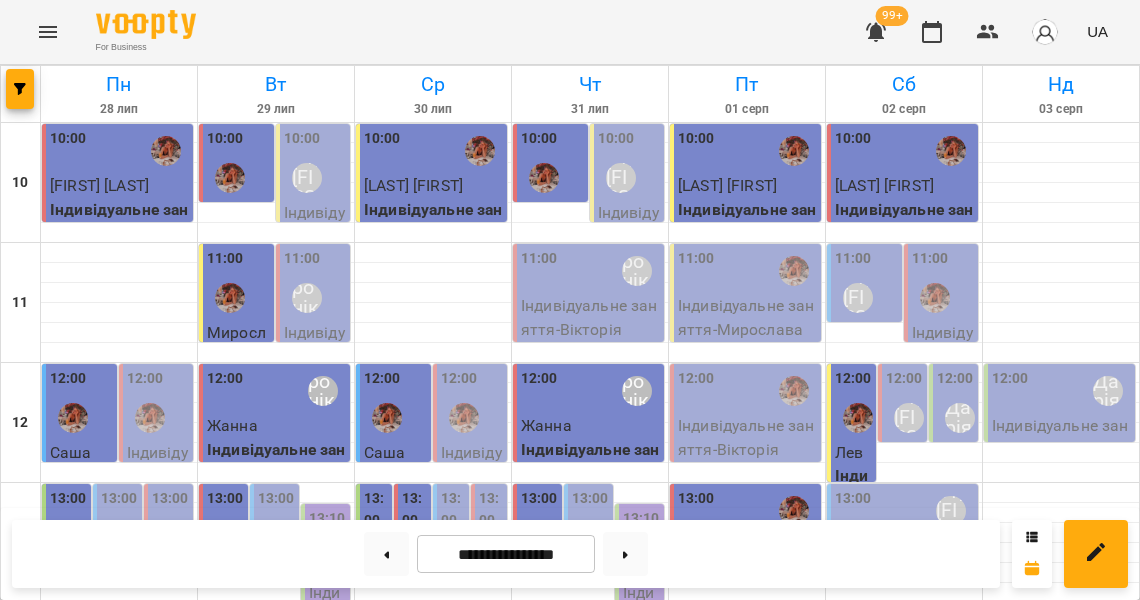 click at bounding box center (904, 733) 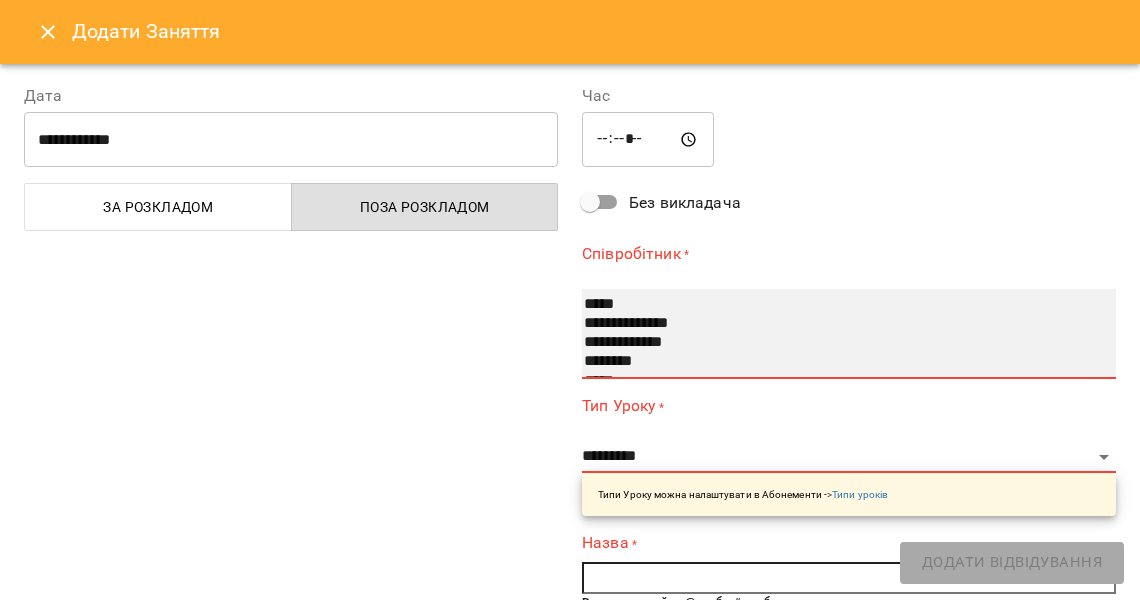 click on "**********" at bounding box center (837, 342) 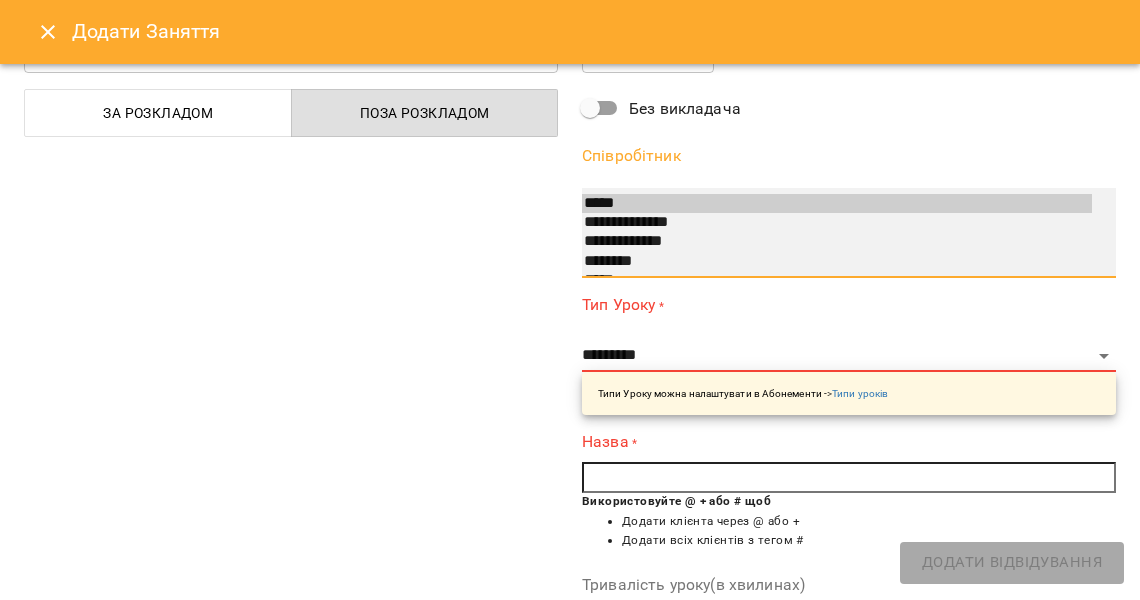 scroll, scrollTop: 98, scrollLeft: 0, axis: vertical 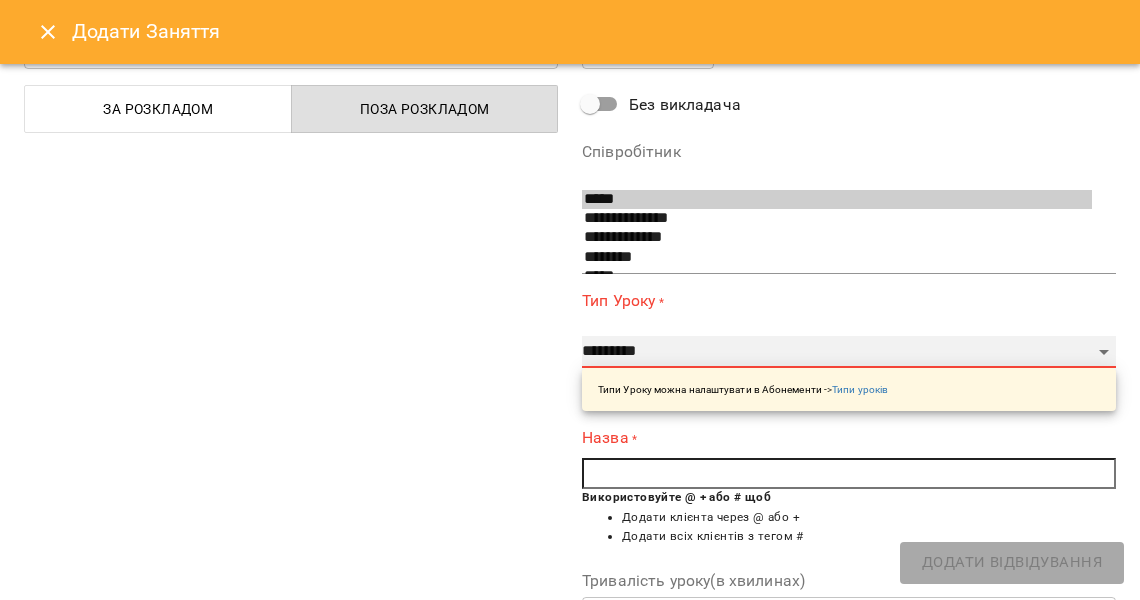 select on "**********" 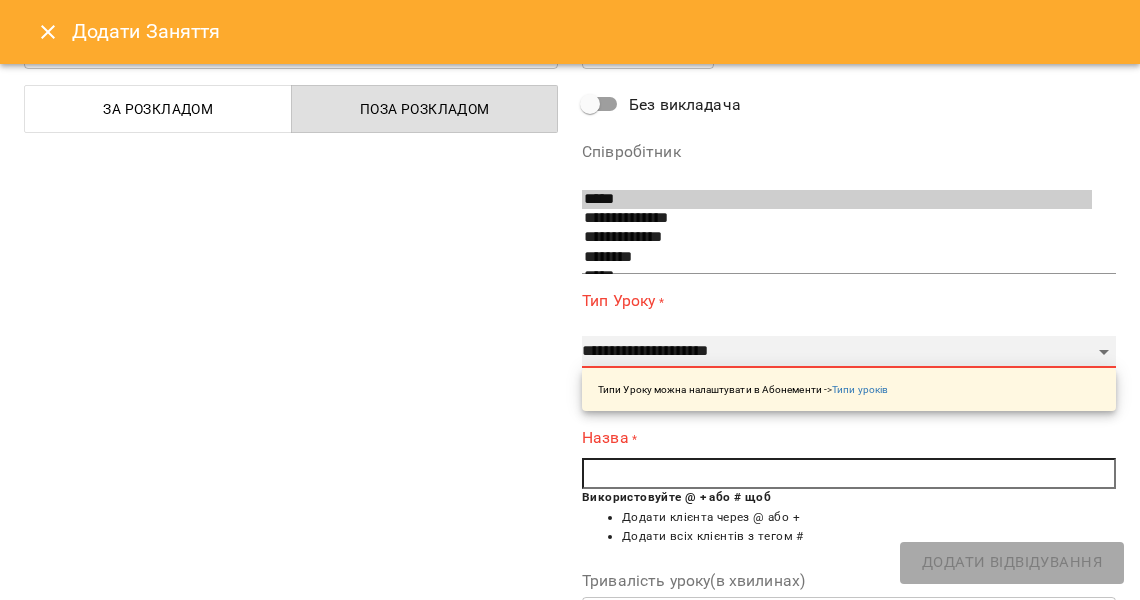 type on "**" 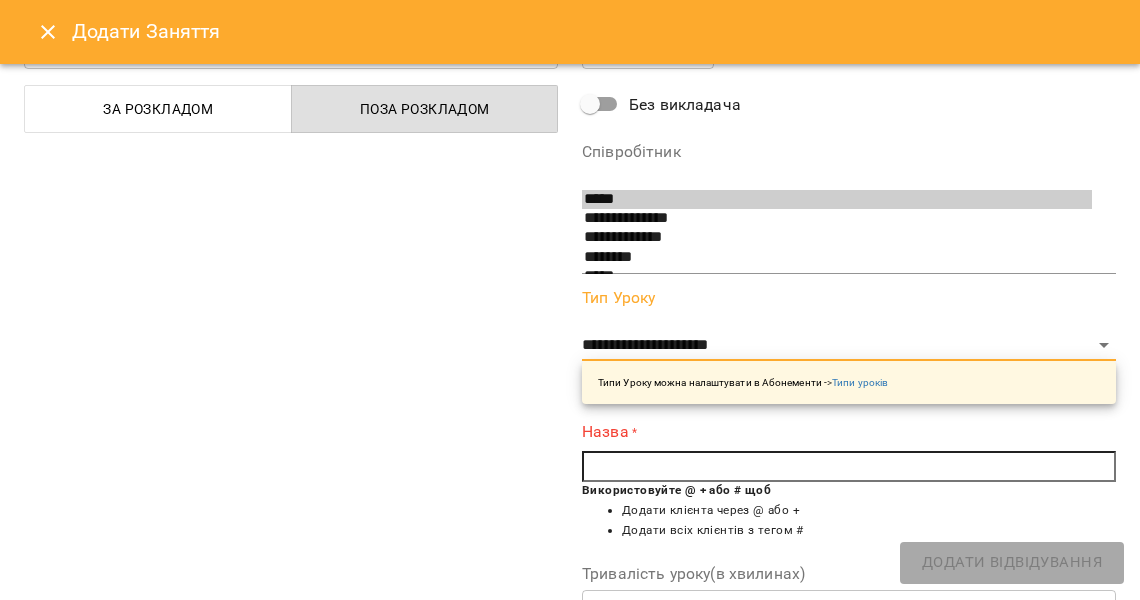 click at bounding box center [849, 467] 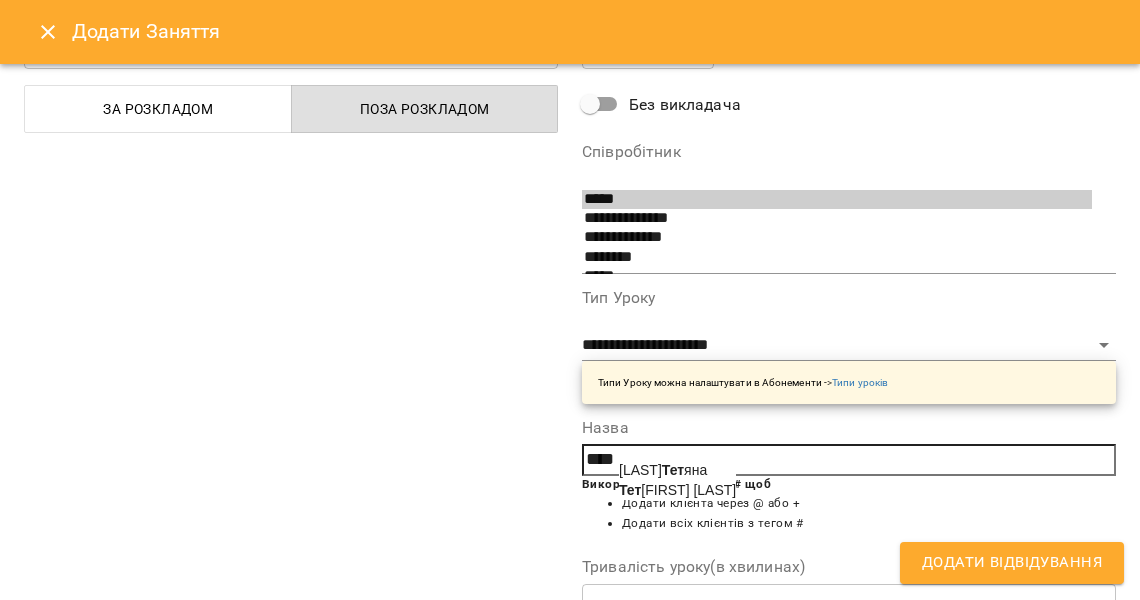 click on "[FIRST] [LAST]" at bounding box center (677, 490) 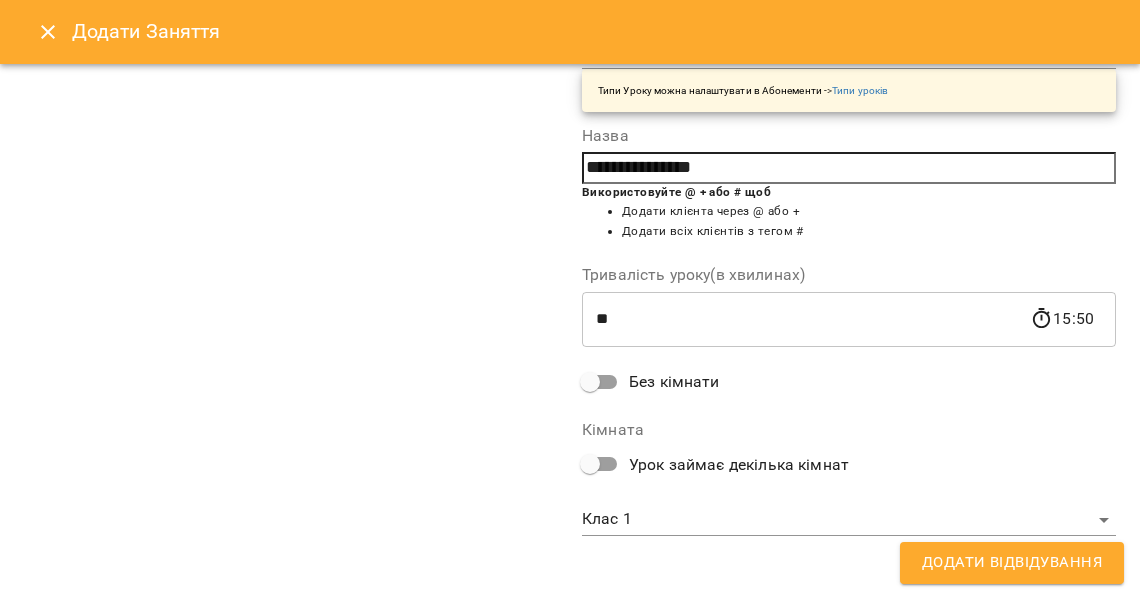 scroll, scrollTop: 389, scrollLeft: 0, axis: vertical 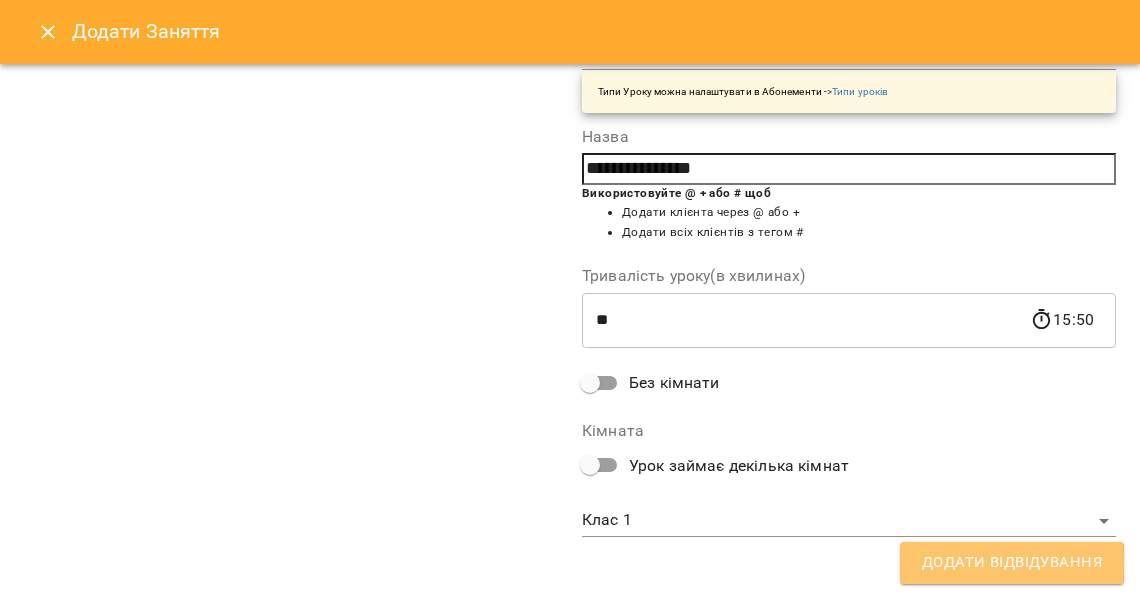 click on "Додати Відвідування" at bounding box center (1012, 563) 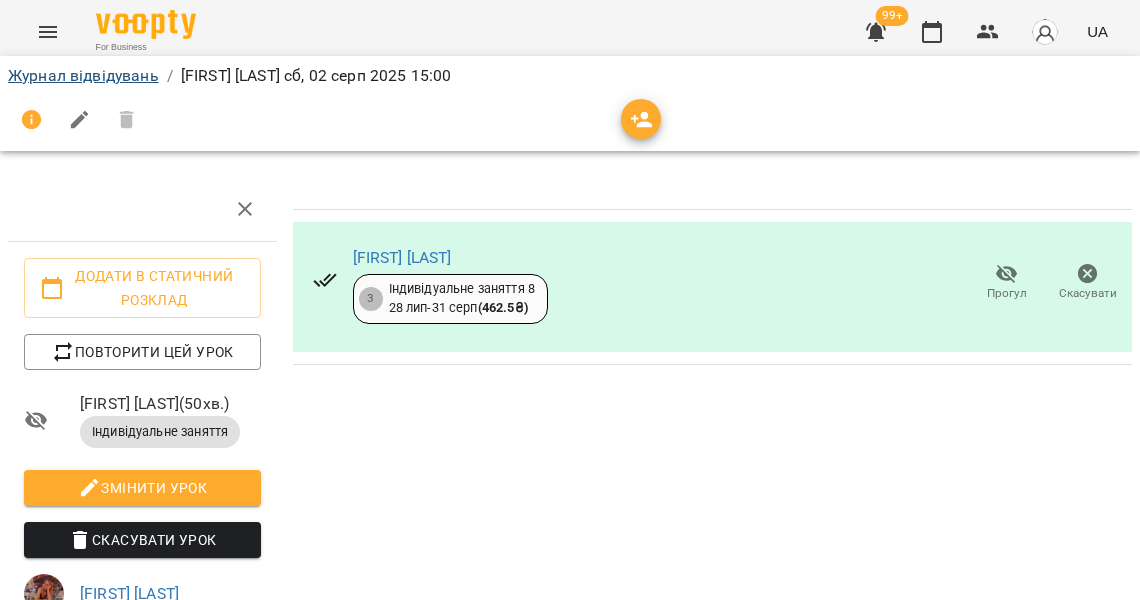 click on "Журнал відвідувань" at bounding box center [83, 75] 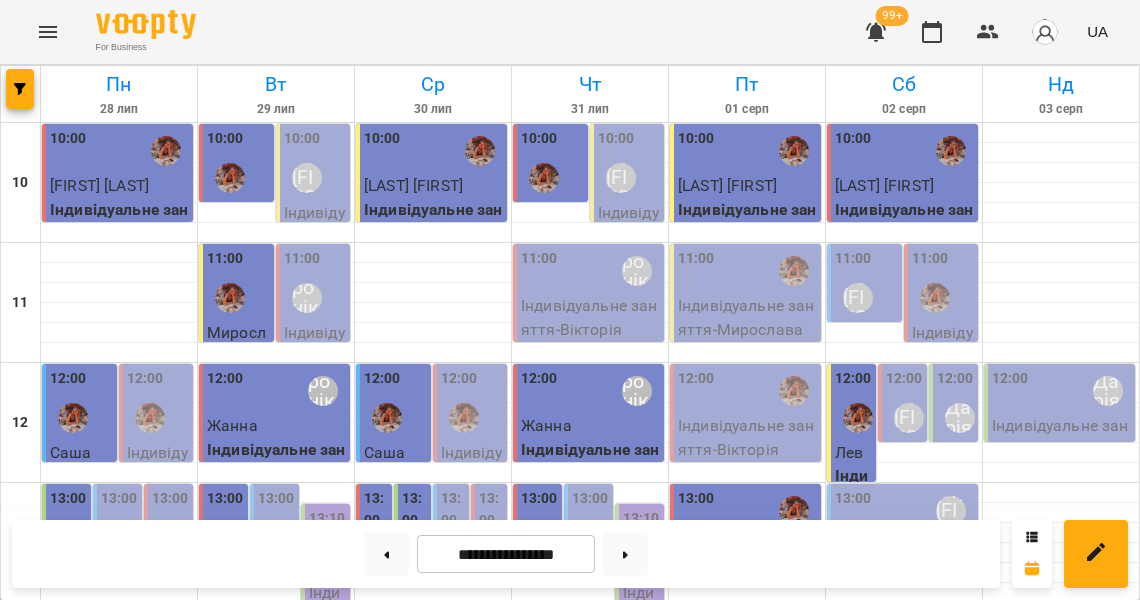 scroll, scrollTop: 181, scrollLeft: 0, axis: vertical 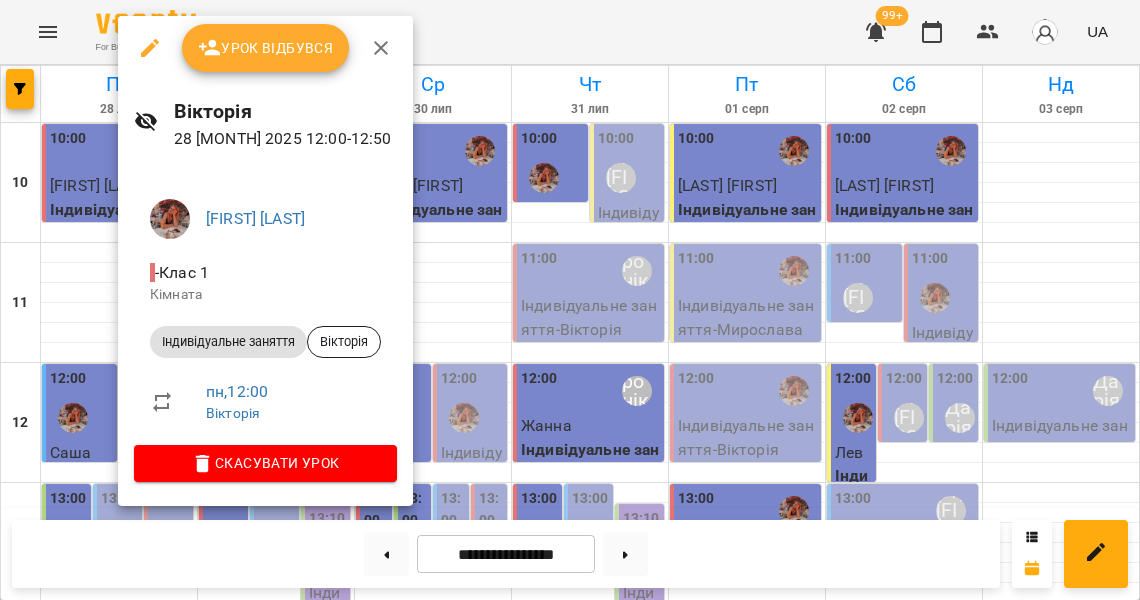 click at bounding box center [570, 300] 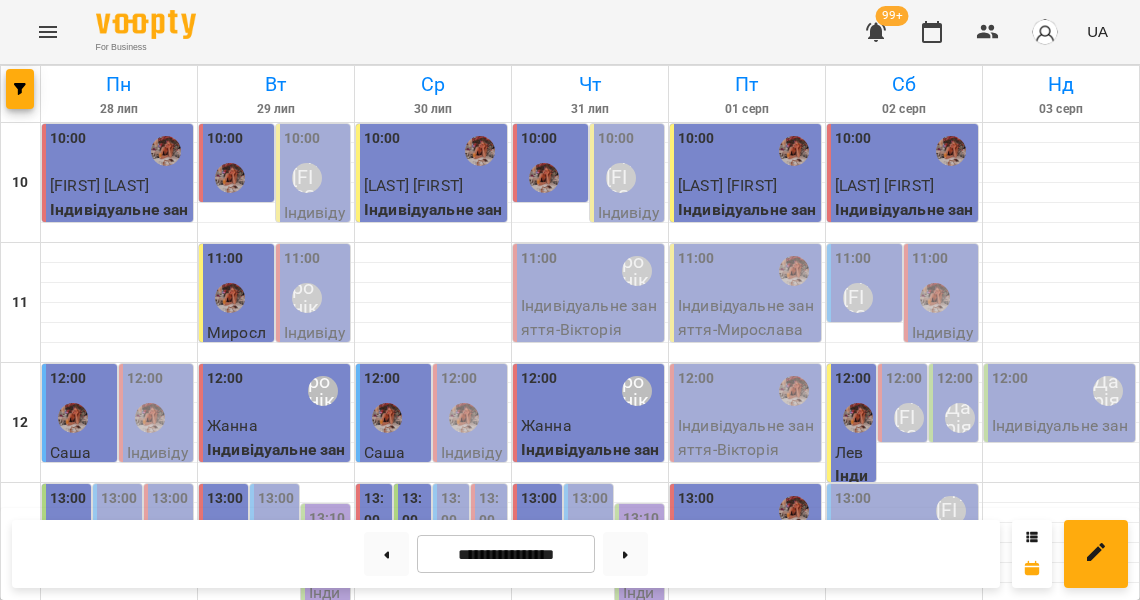 scroll, scrollTop: 0, scrollLeft: 0, axis: both 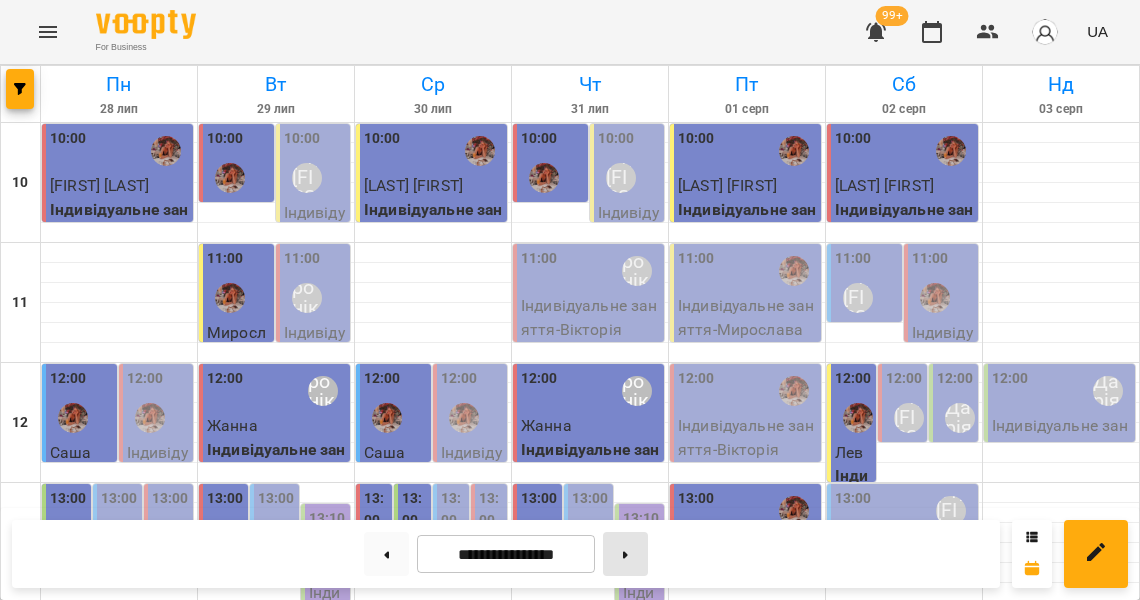click 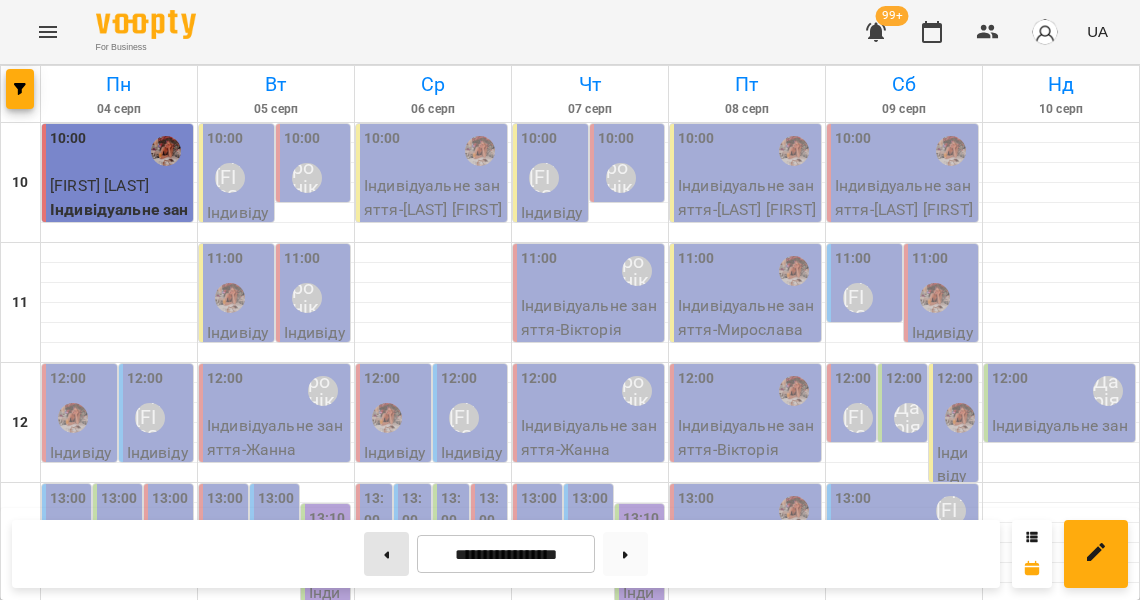 click at bounding box center [386, 554] 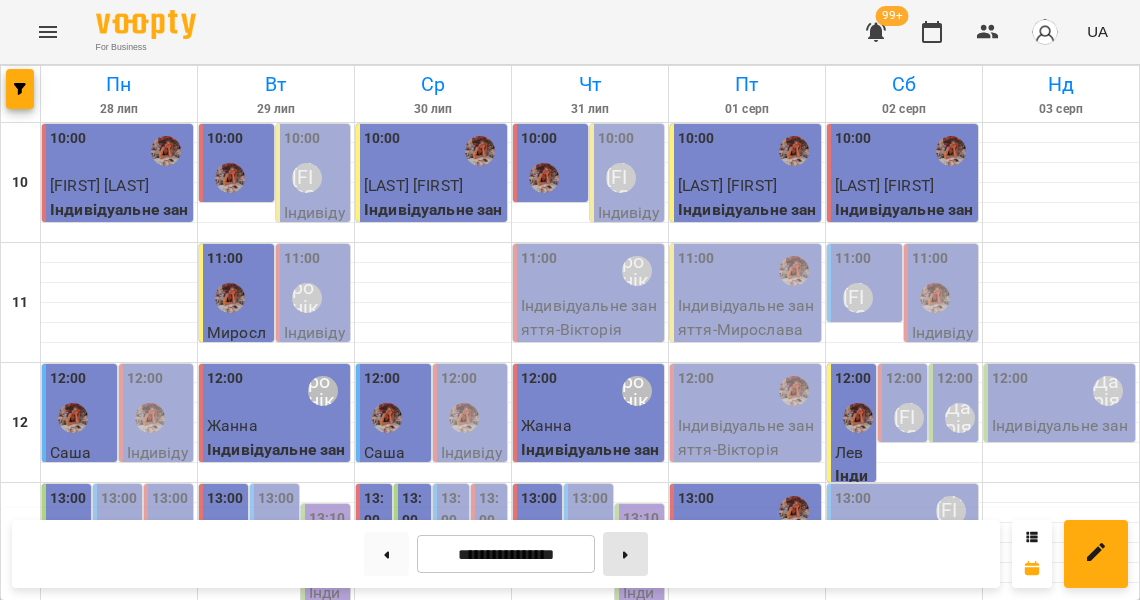 click at bounding box center (625, 554) 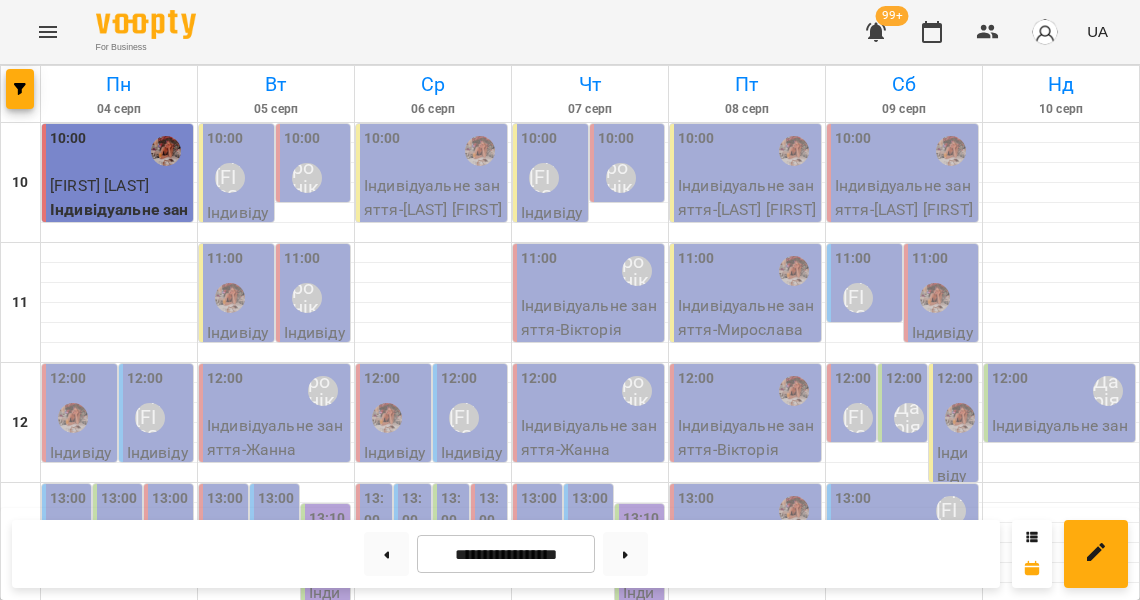 scroll, scrollTop: 160, scrollLeft: 0, axis: vertical 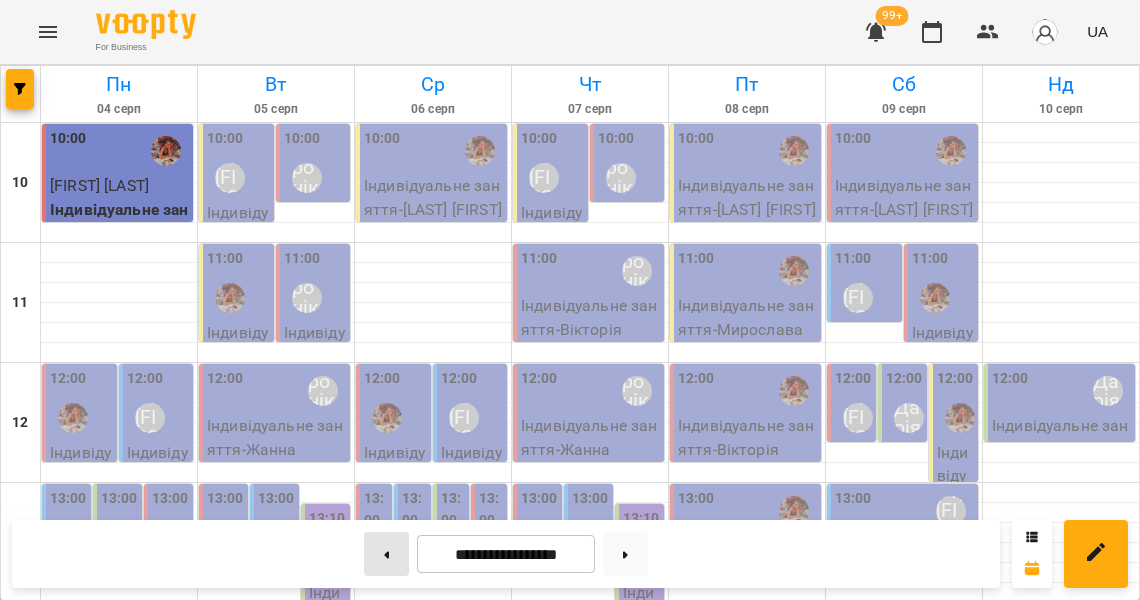click at bounding box center (386, 554) 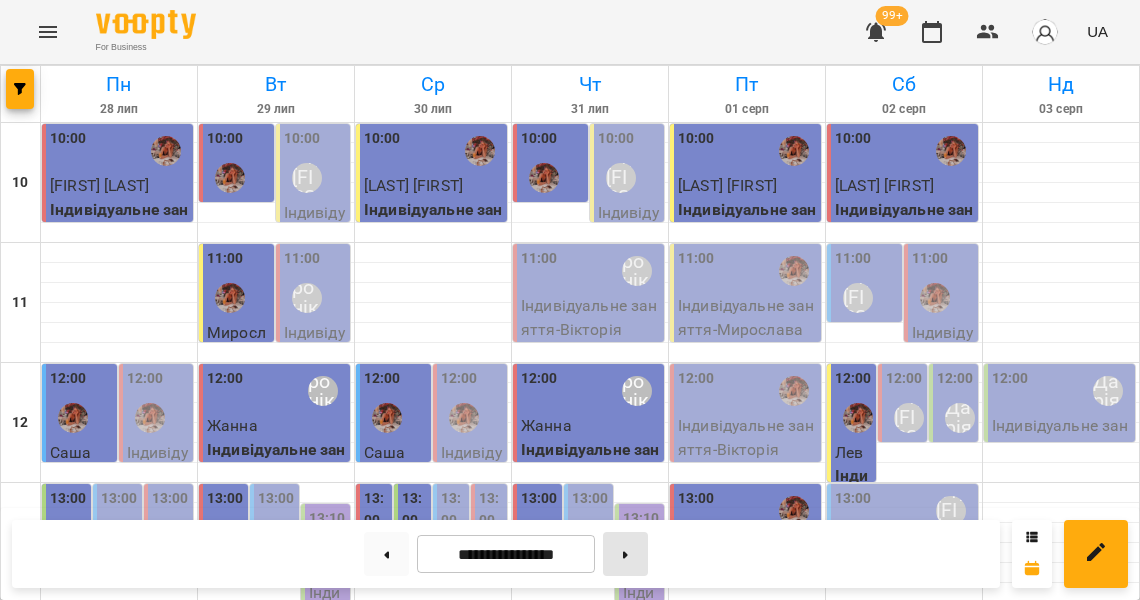 click at bounding box center (625, 554) 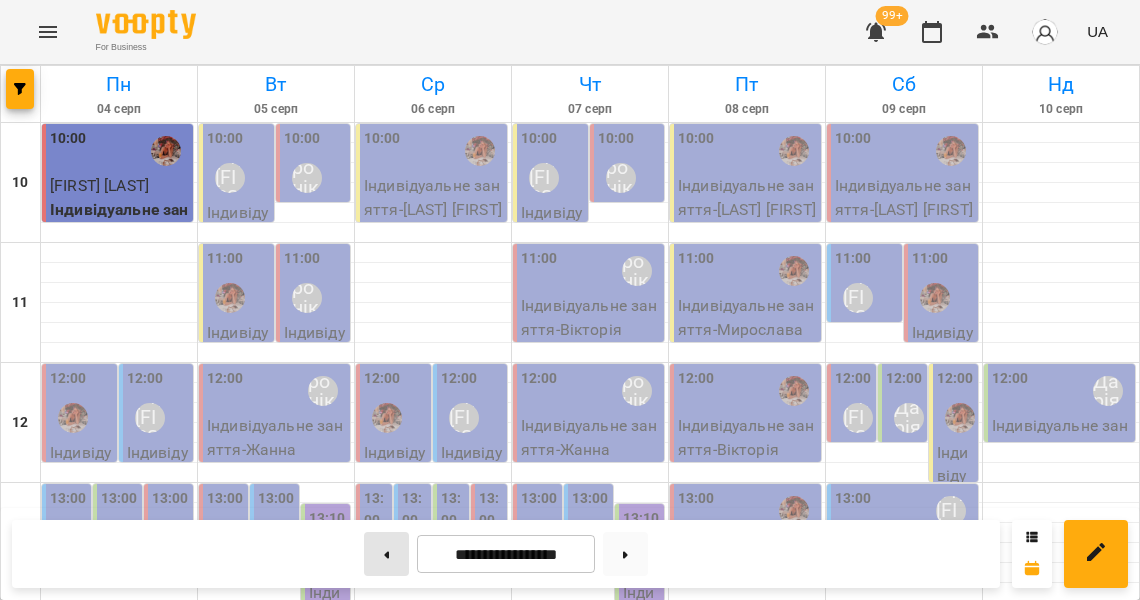 click at bounding box center [386, 554] 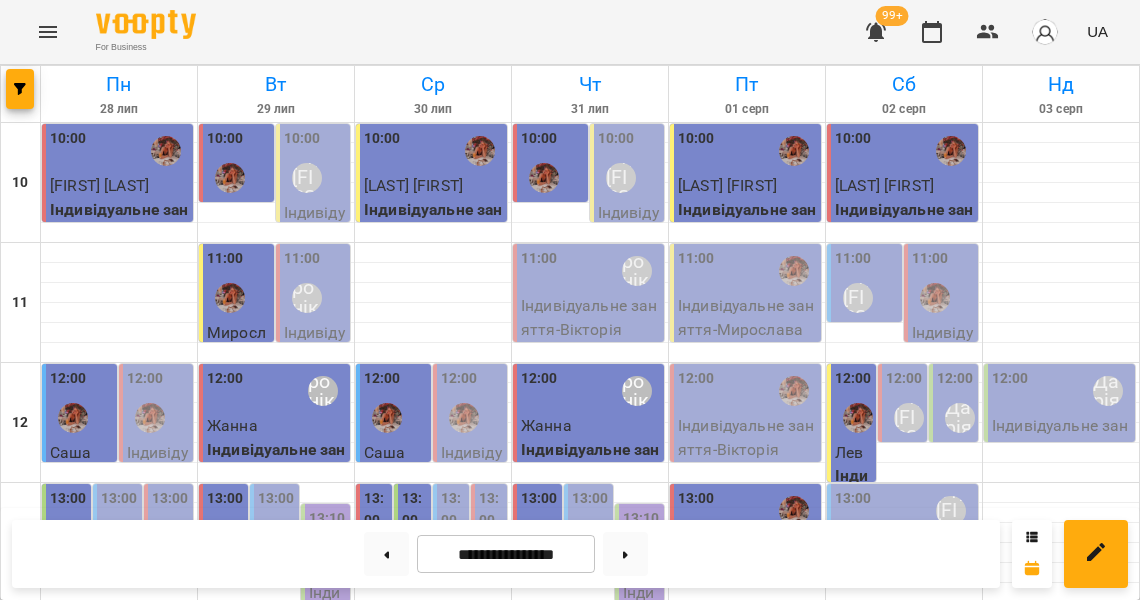 scroll, scrollTop: -1, scrollLeft: 0, axis: vertical 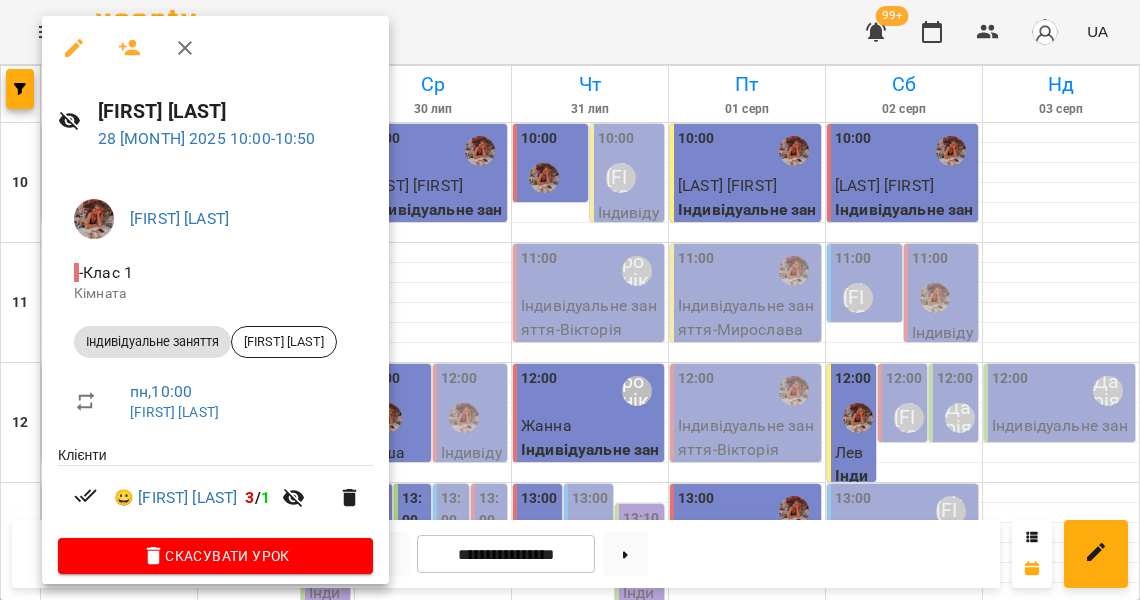 click at bounding box center (570, 300) 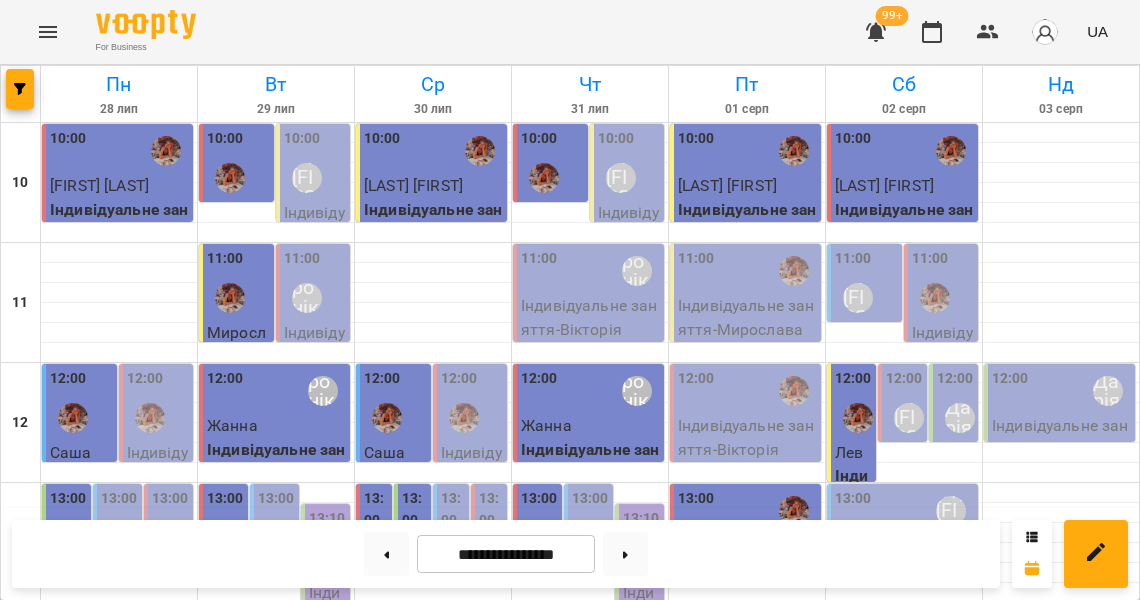 click on "[FIRST] [LAST]" at bounding box center (119, 186) 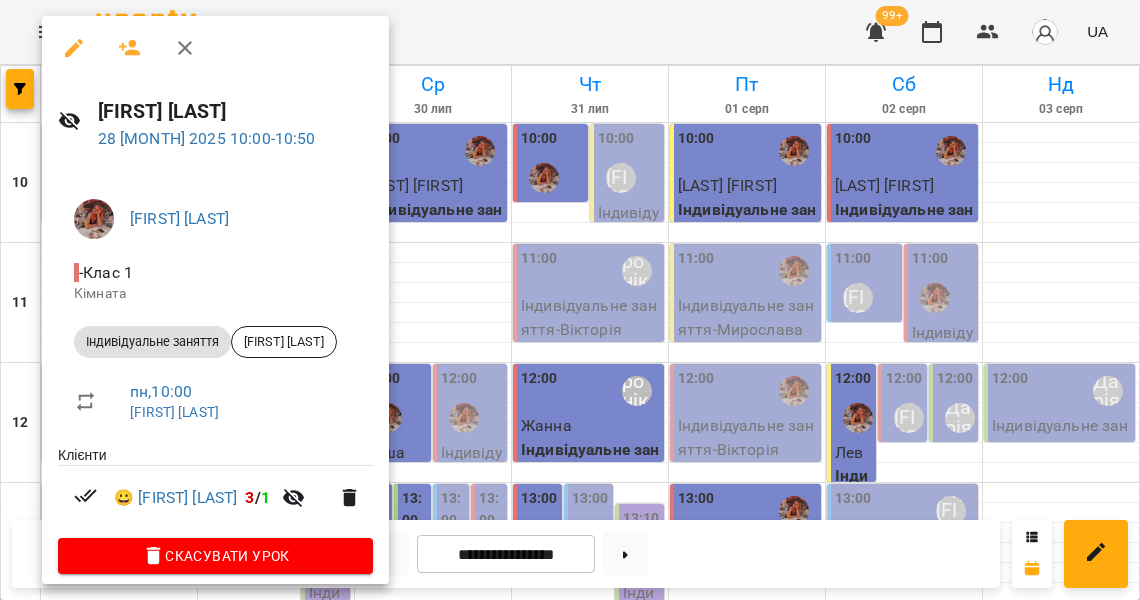 click at bounding box center [570, 300] 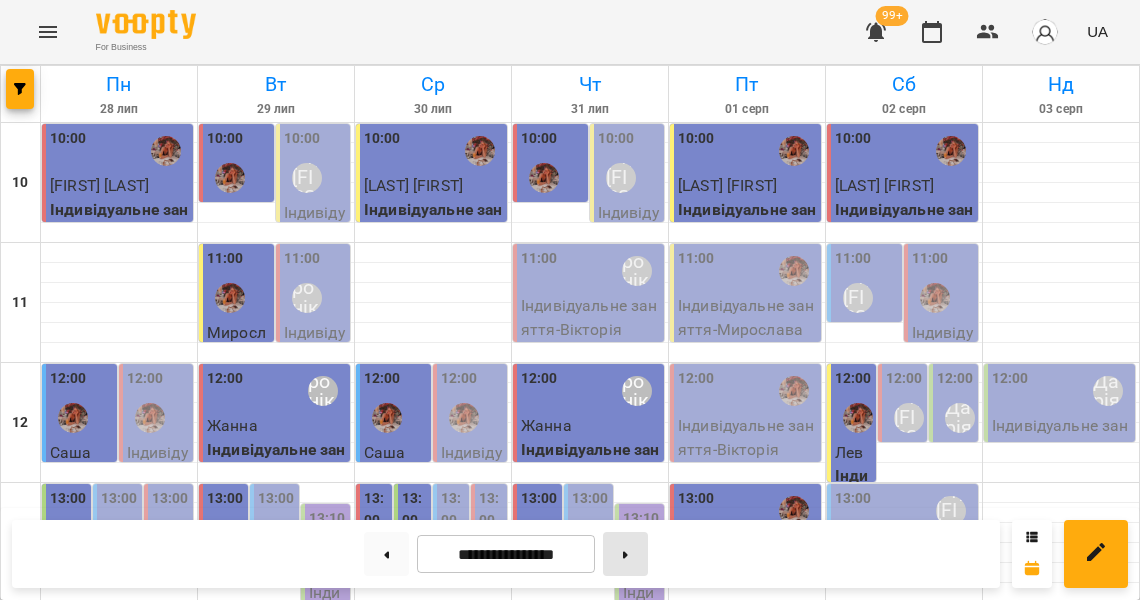 click 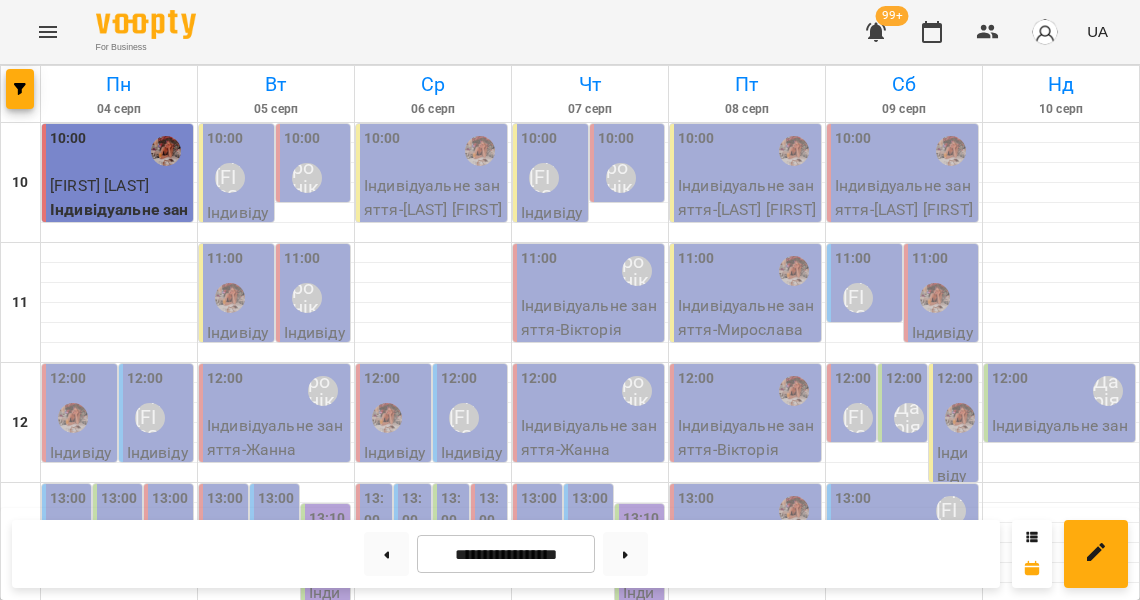 scroll, scrollTop: 330, scrollLeft: 0, axis: vertical 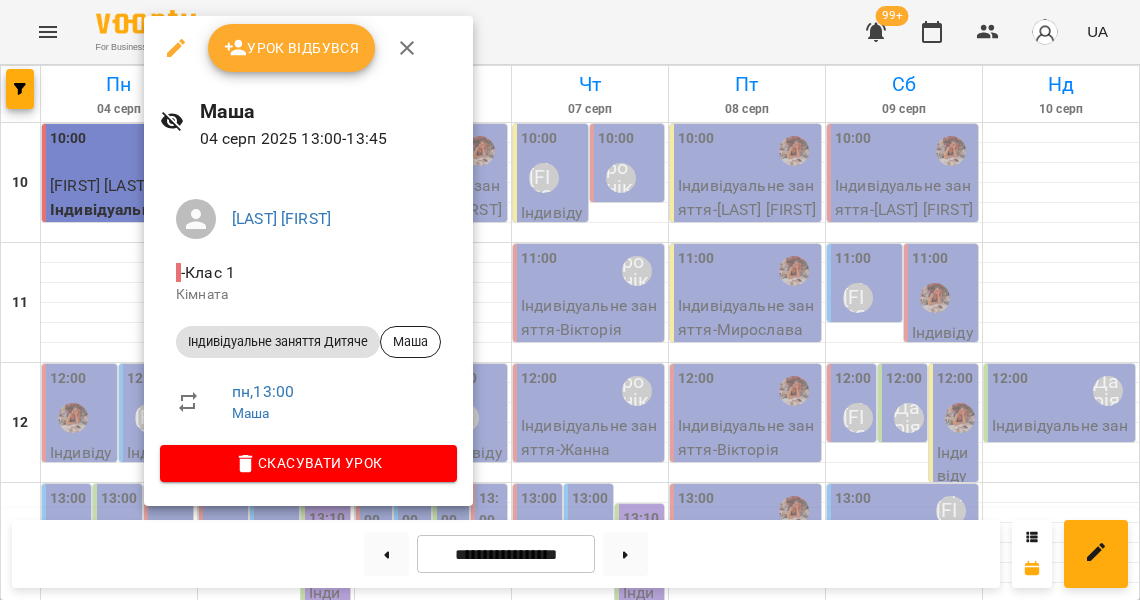 click at bounding box center [570, 300] 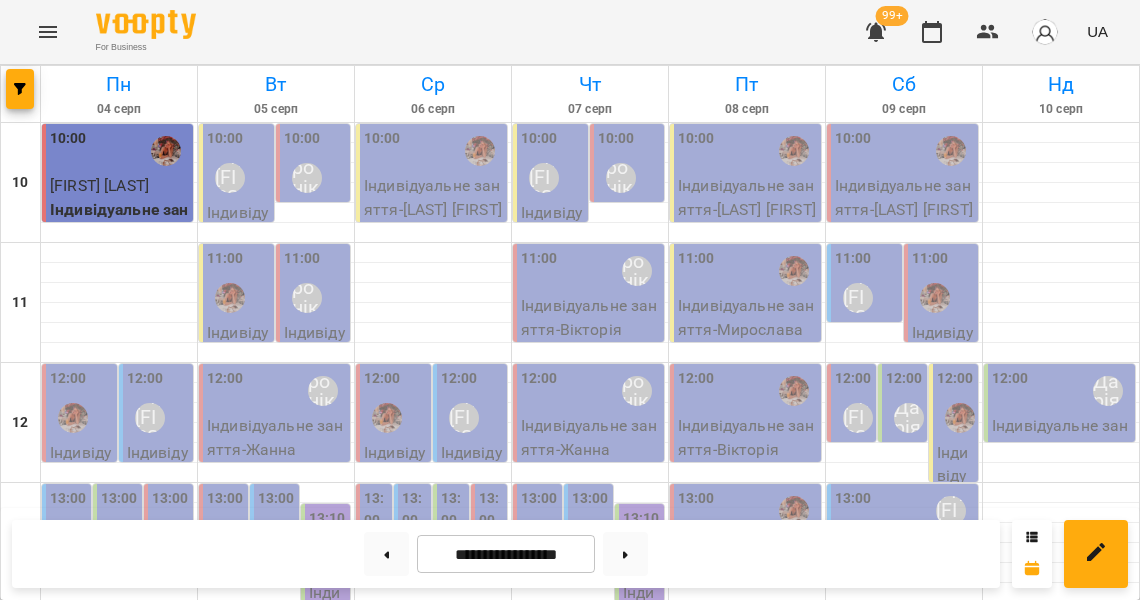 click on "13:00" at bounding box center [119, 499] 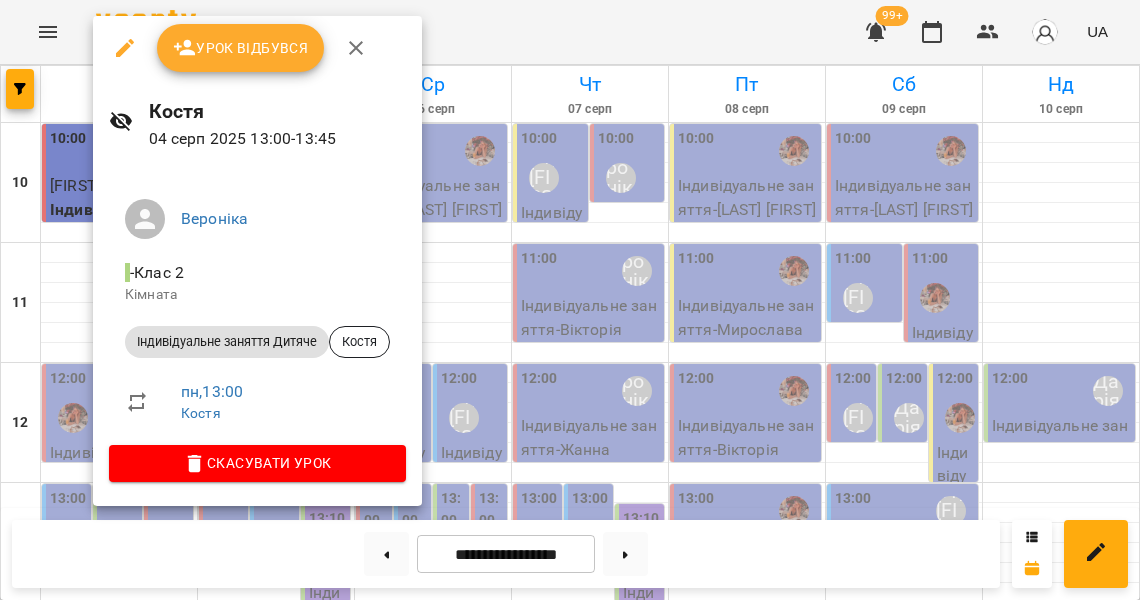 click at bounding box center (570, 300) 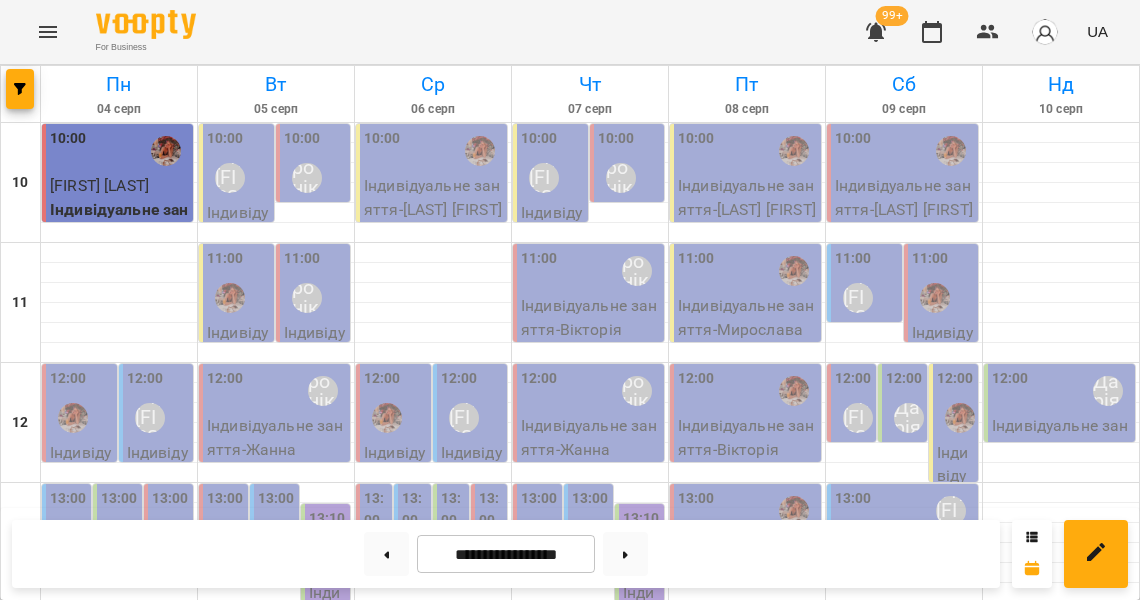 click on "13:00" at bounding box center (68, 499) 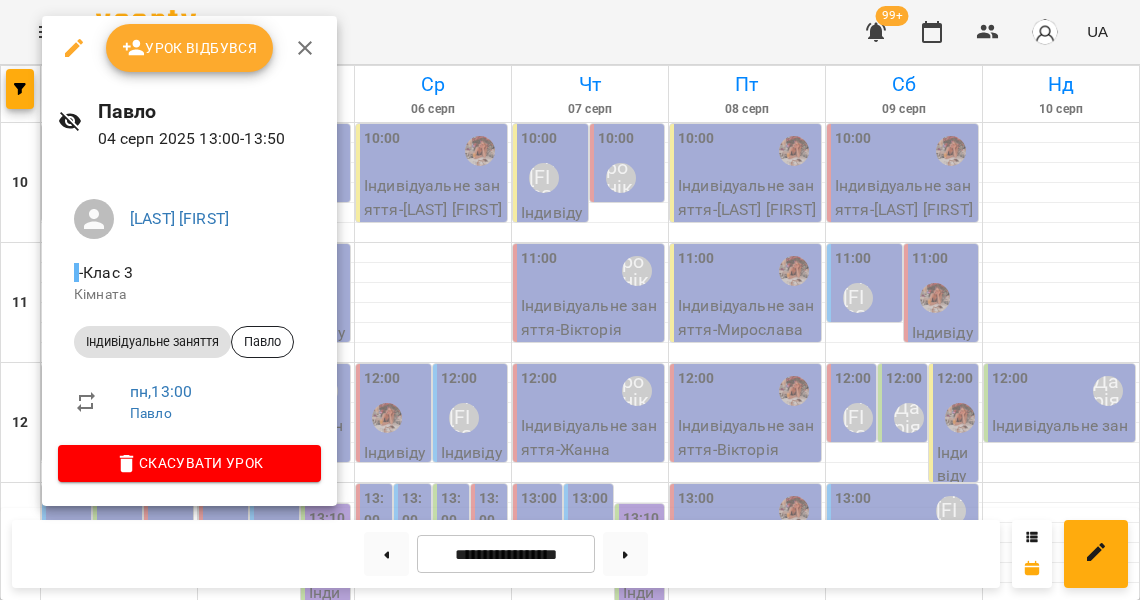 click at bounding box center (570, 300) 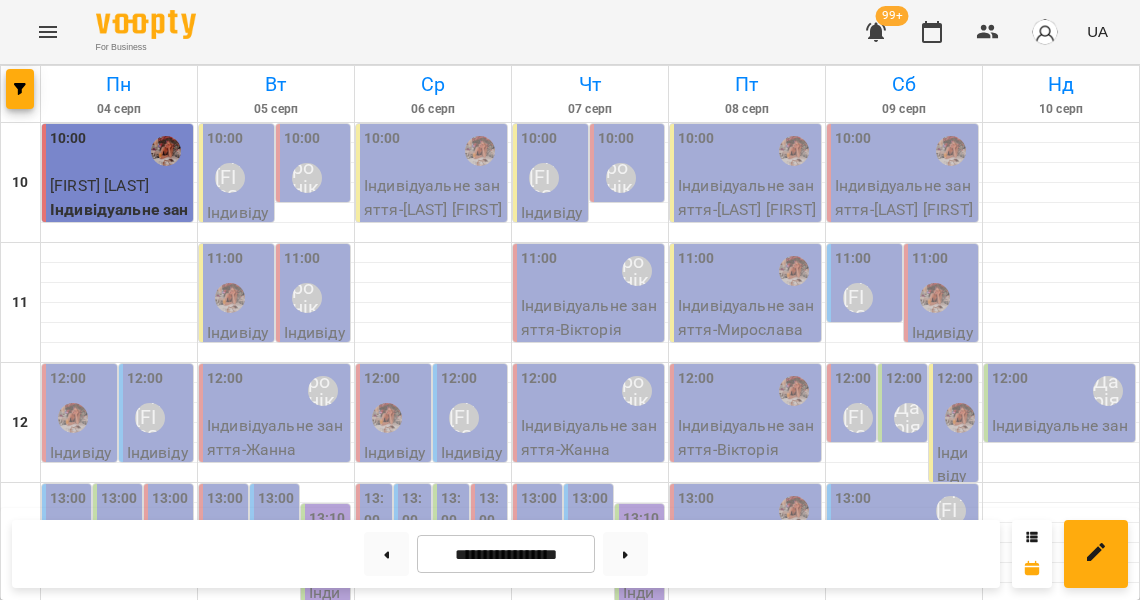scroll, scrollTop: 394, scrollLeft: 0, axis: vertical 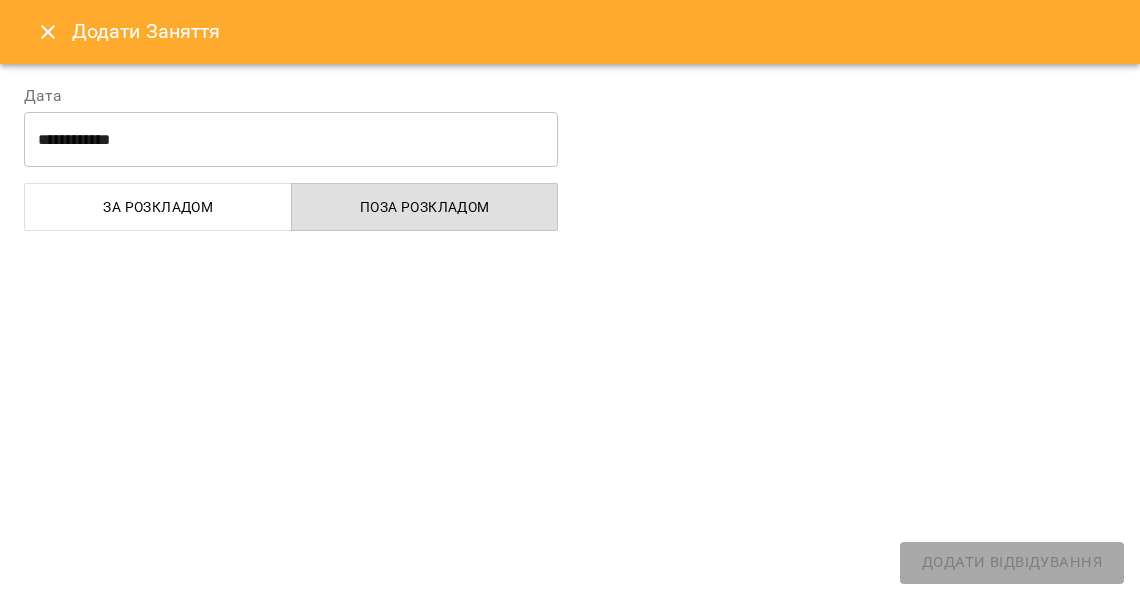 select 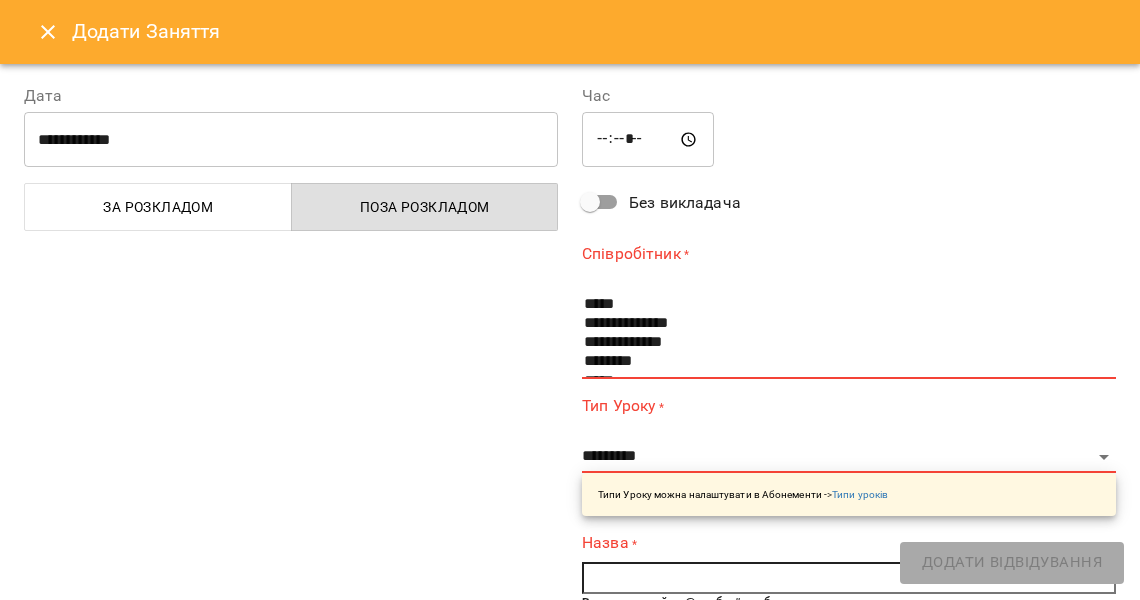 click 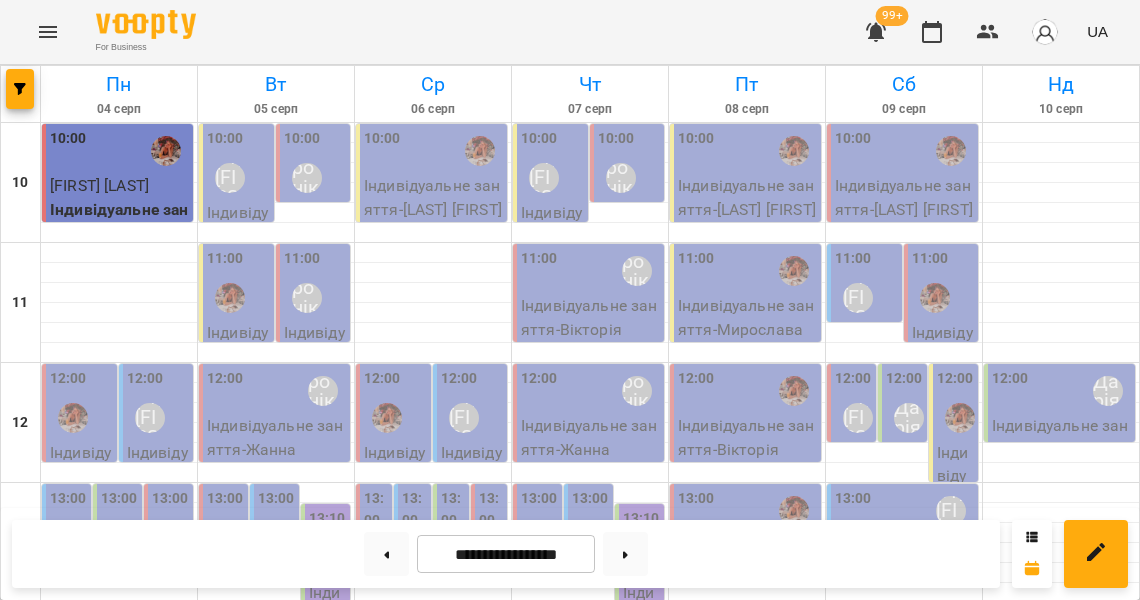 click on "14:30" at bounding box center [180, 700] 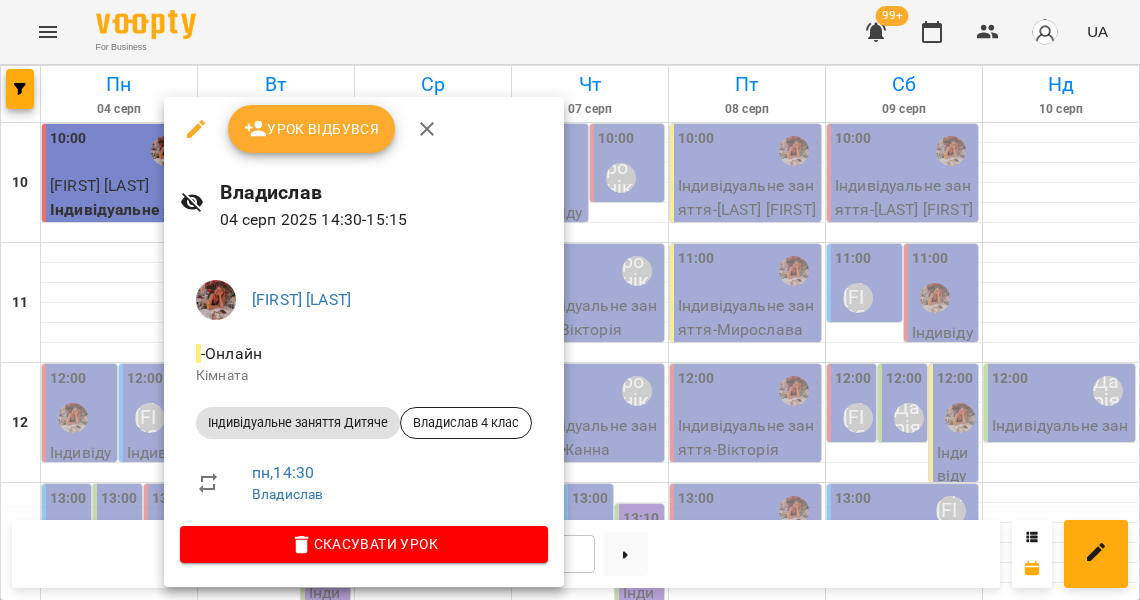 click at bounding box center (570, 300) 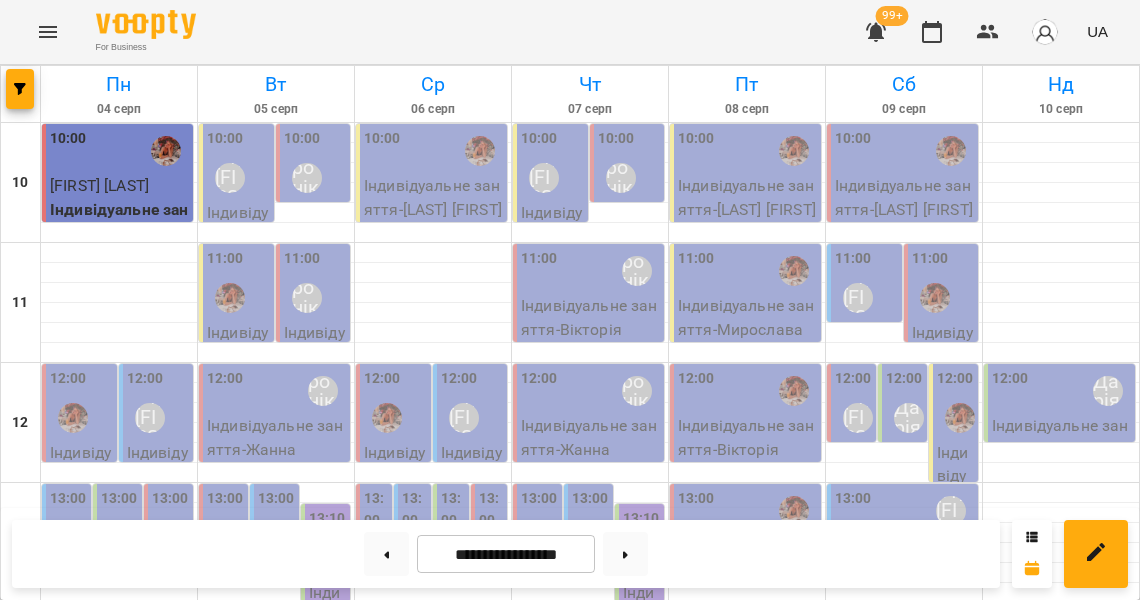 click on "14:00 [LAST] [FIRST] Індивідуальне заняття Дитяче - [FIRST] [LAST]" at bounding box center [148, 1019] 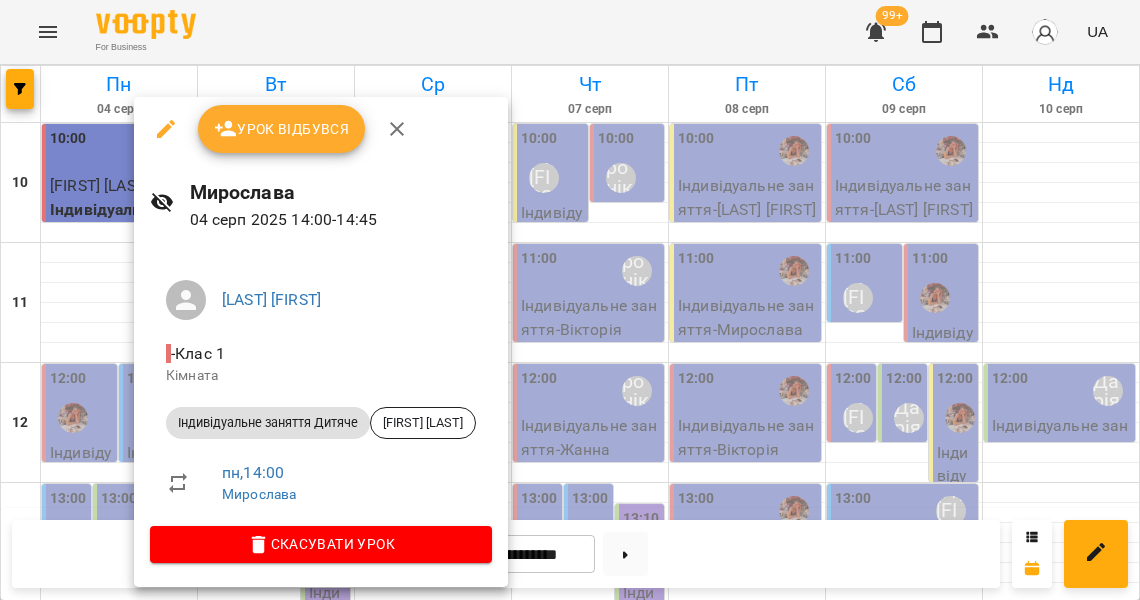 click at bounding box center (570, 300) 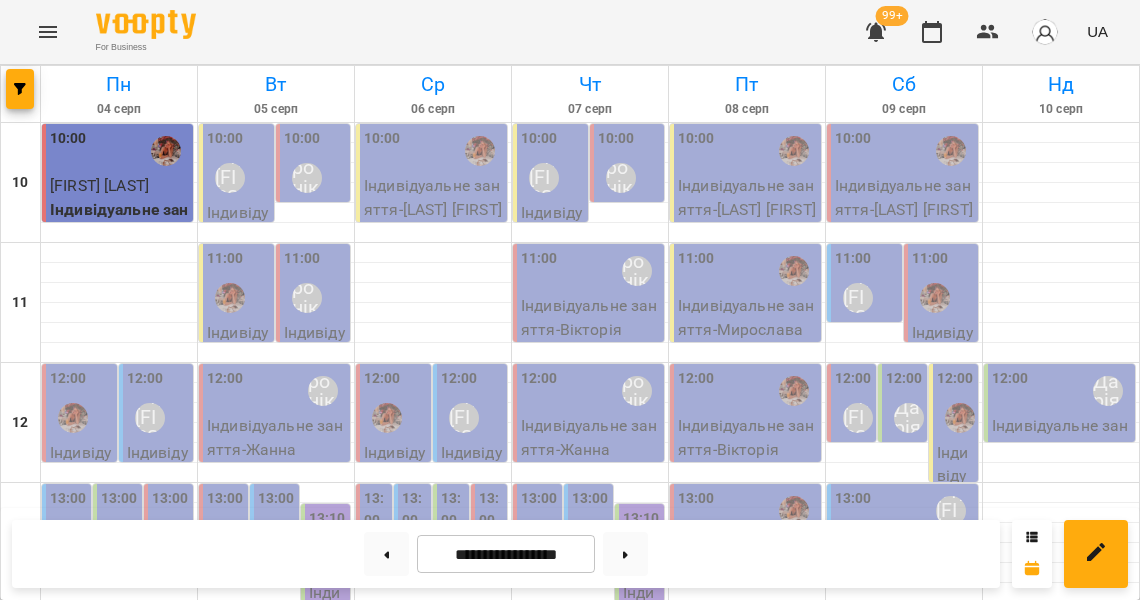 scroll, scrollTop: 55, scrollLeft: 0, axis: vertical 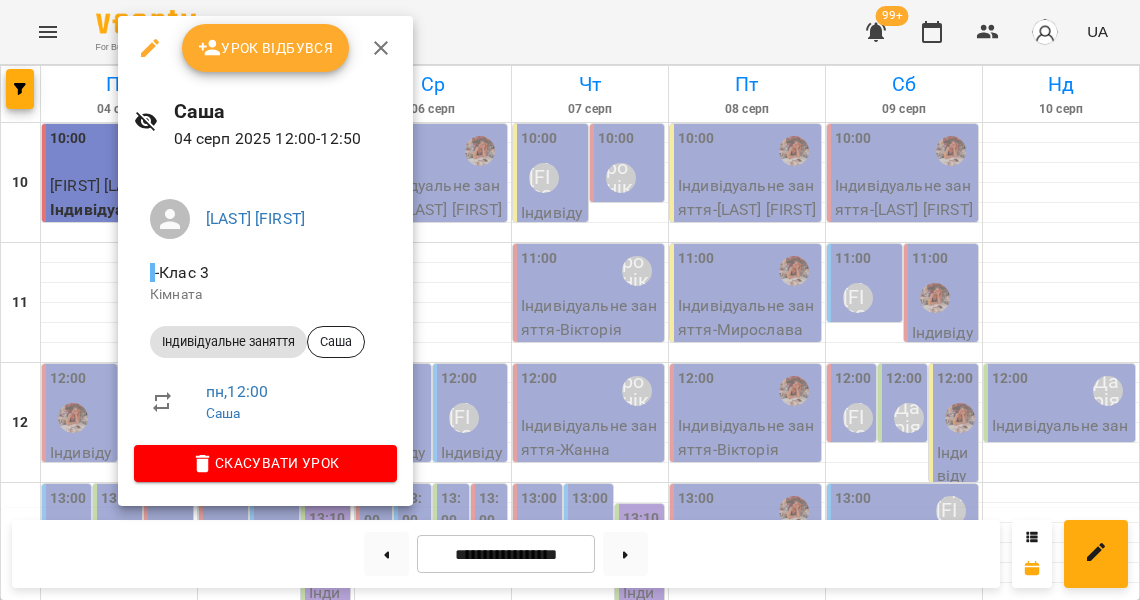 click at bounding box center (570, 300) 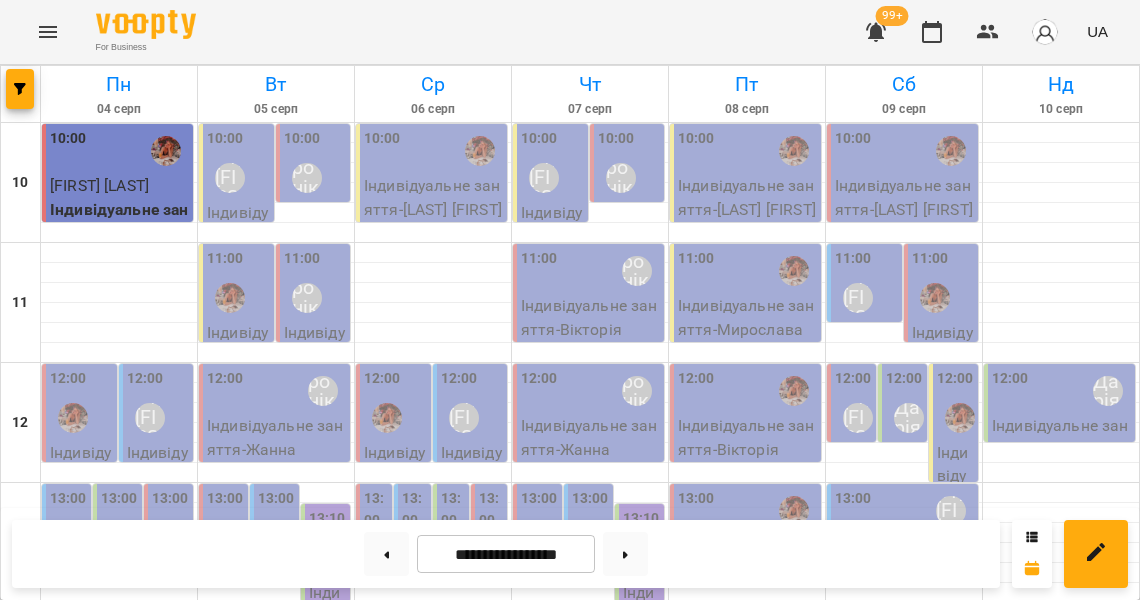 scroll, scrollTop: 0, scrollLeft: 0, axis: both 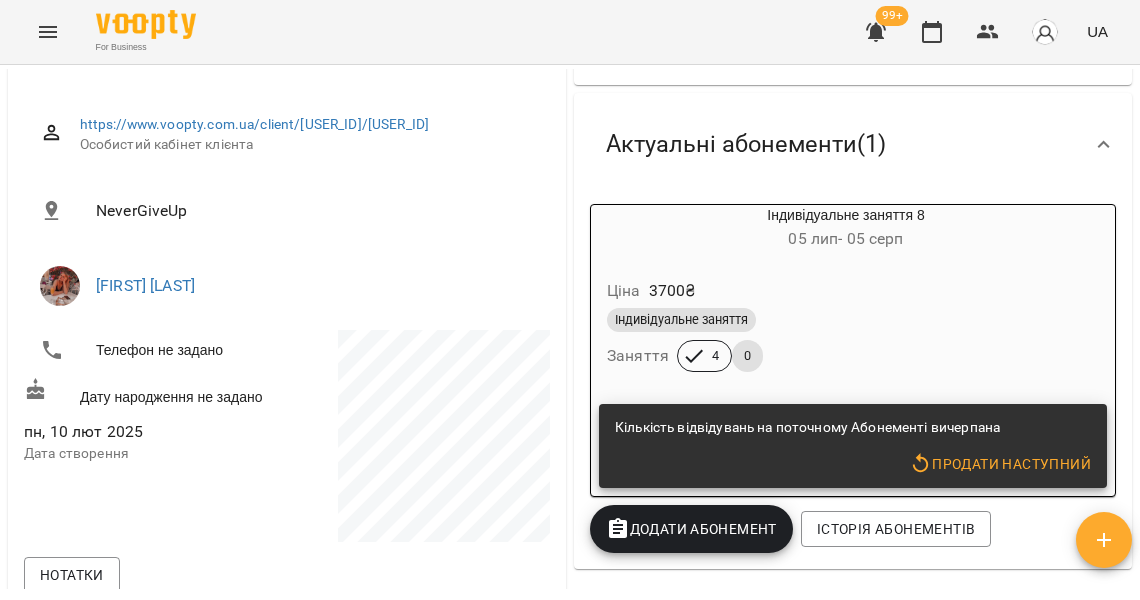 click on "Продати наступний" at bounding box center (1000, 464) 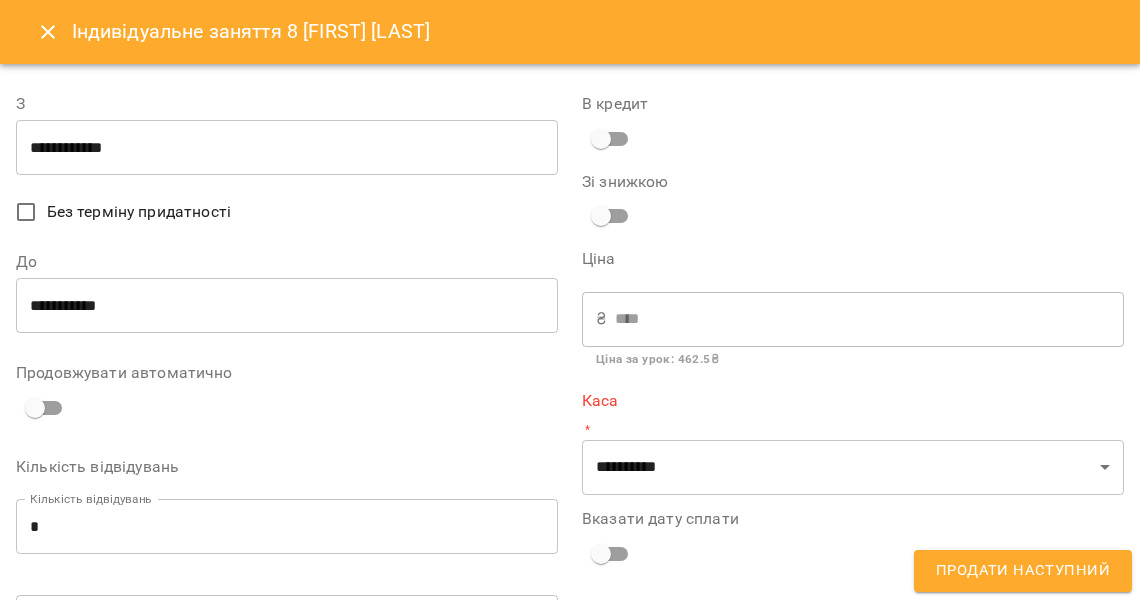 type on "**********" 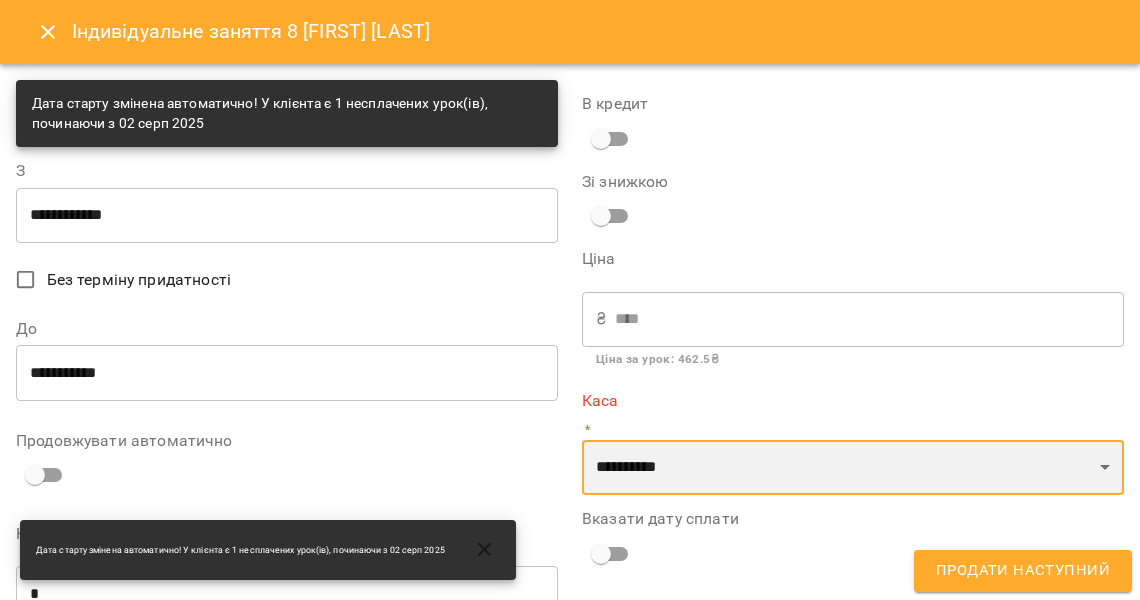 select on "****" 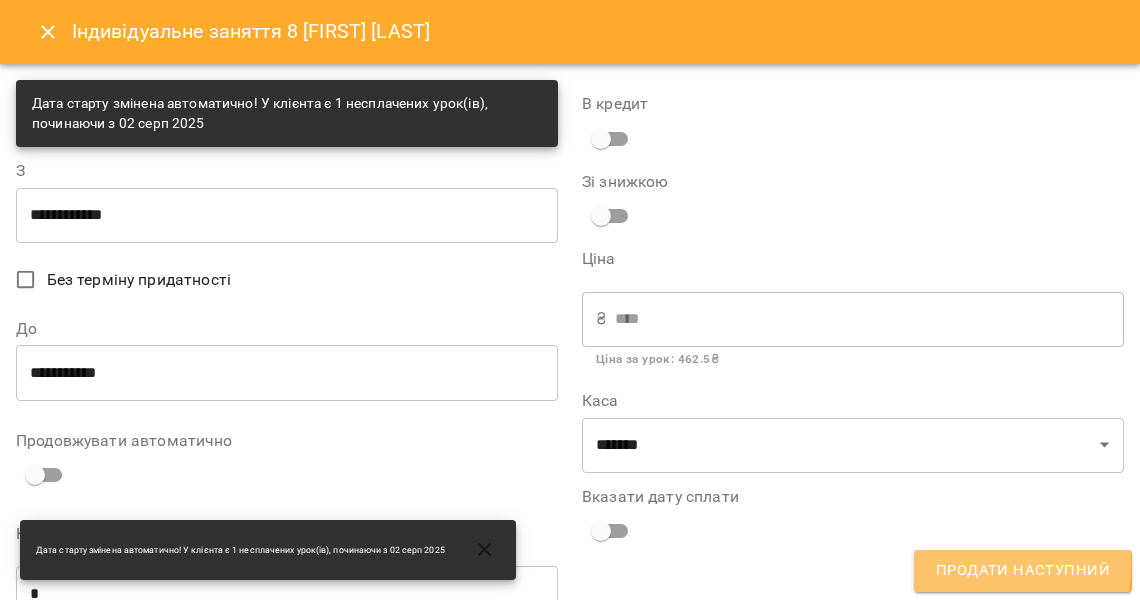 click on "Продати наступний" at bounding box center [1023, 571] 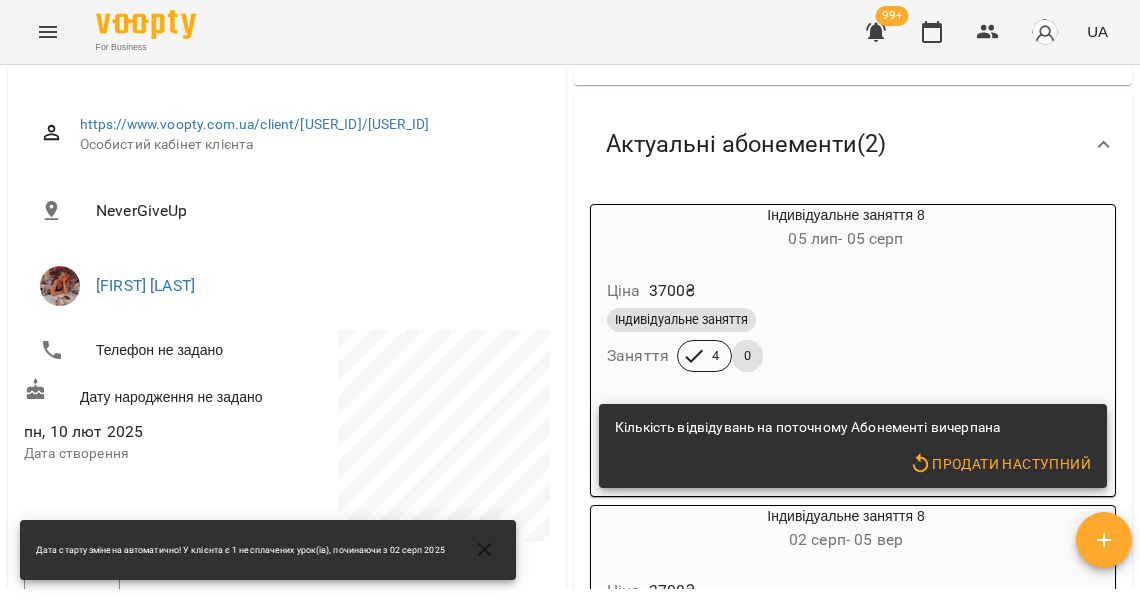 scroll, scrollTop: 453, scrollLeft: 0, axis: vertical 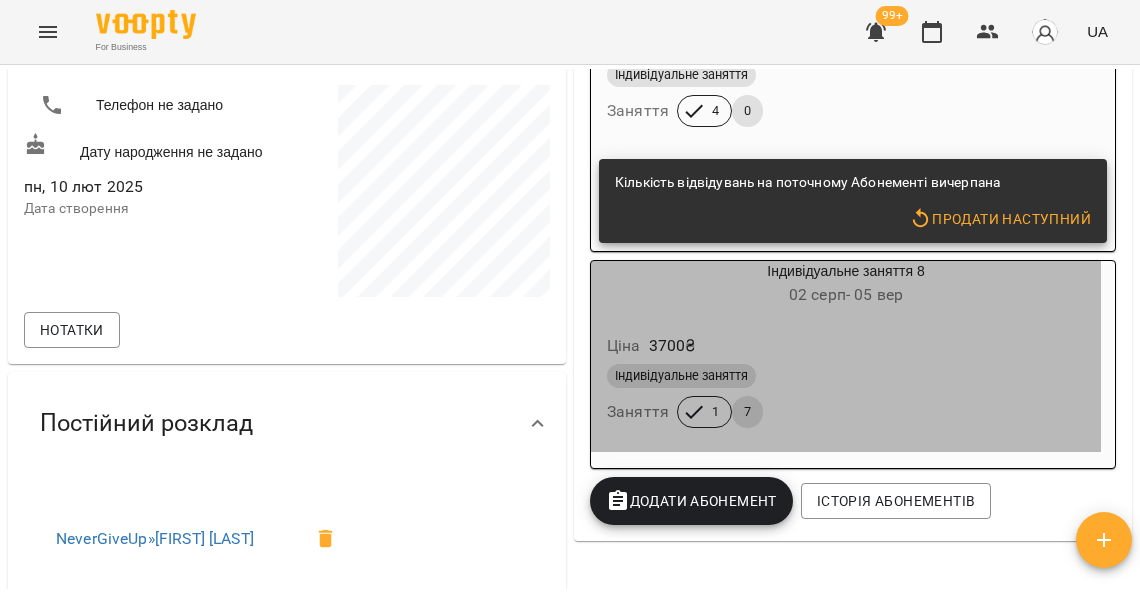 click on "Індивідуальне заняття" at bounding box center [846, 376] 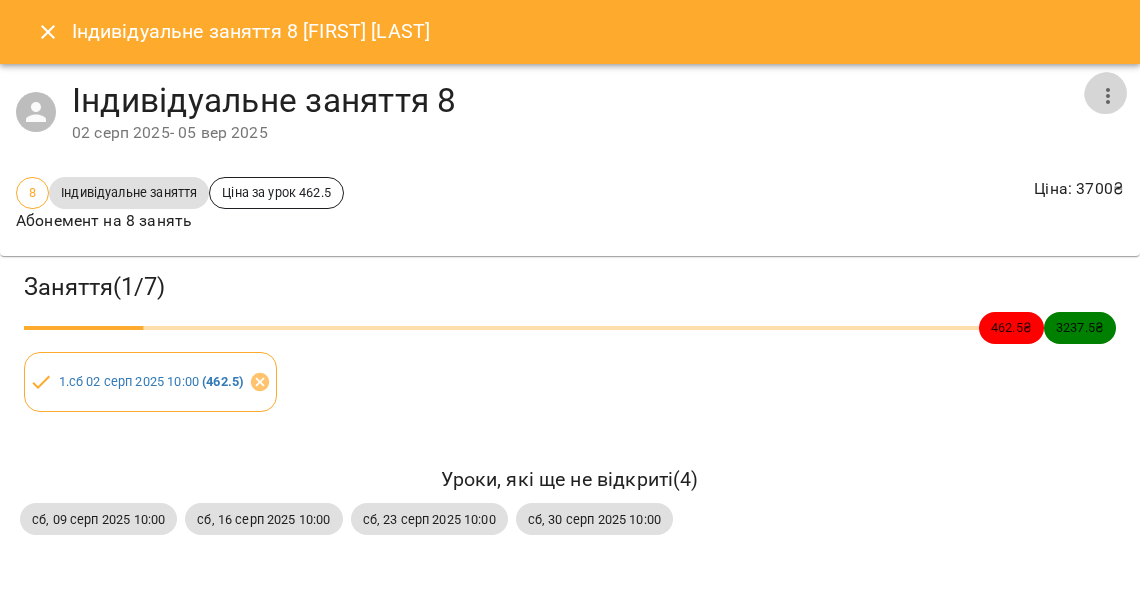 click 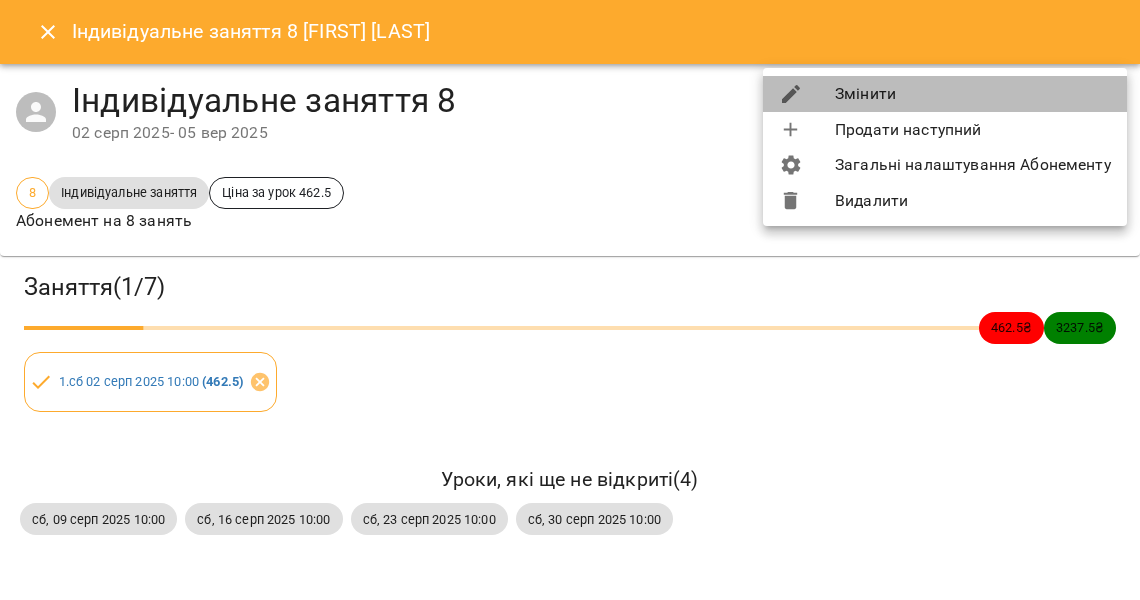 click on "Змінити" at bounding box center (945, 94) 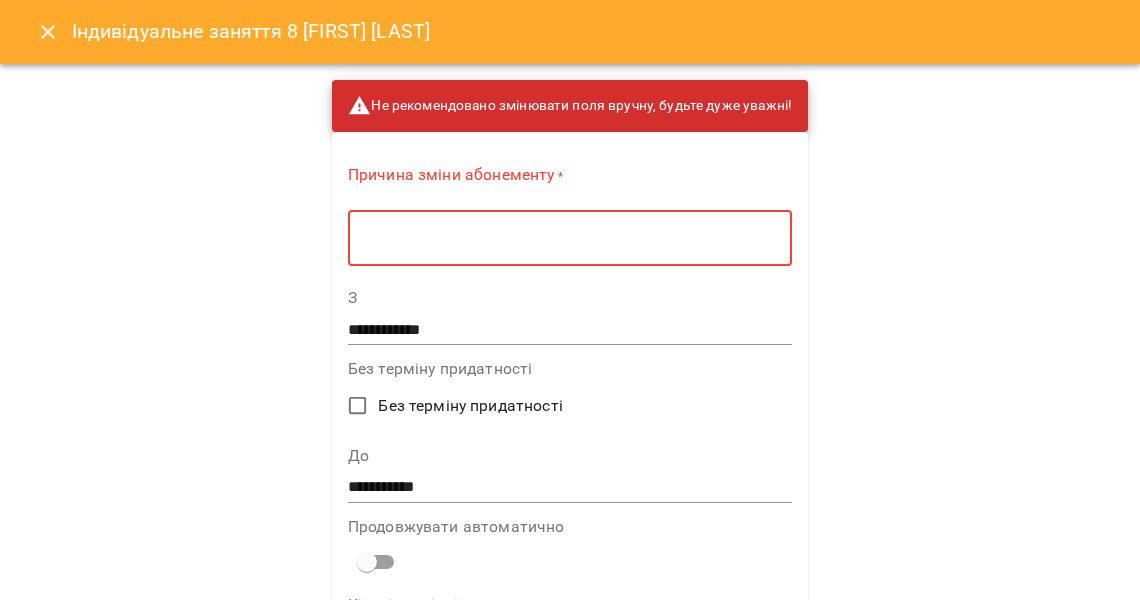 click at bounding box center [570, 238] 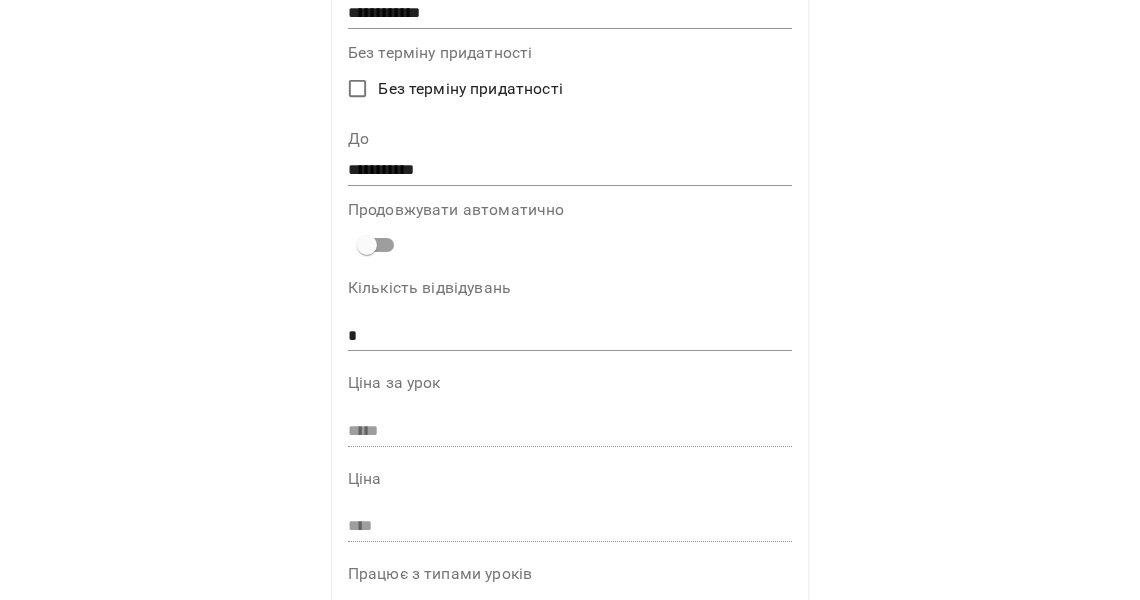 scroll, scrollTop: 340, scrollLeft: 0, axis: vertical 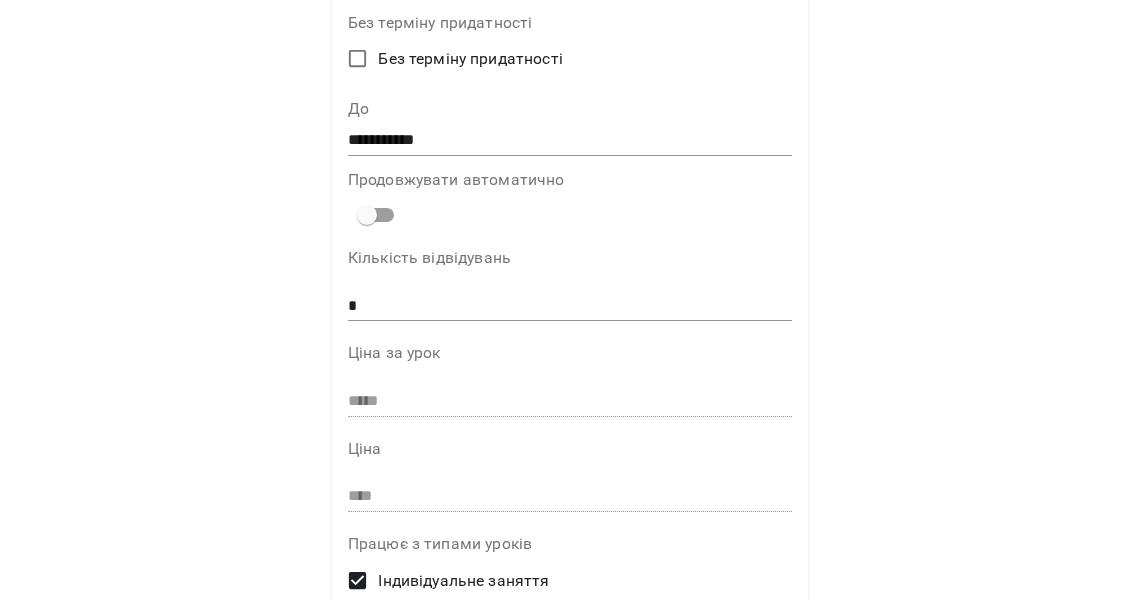 type on "****" 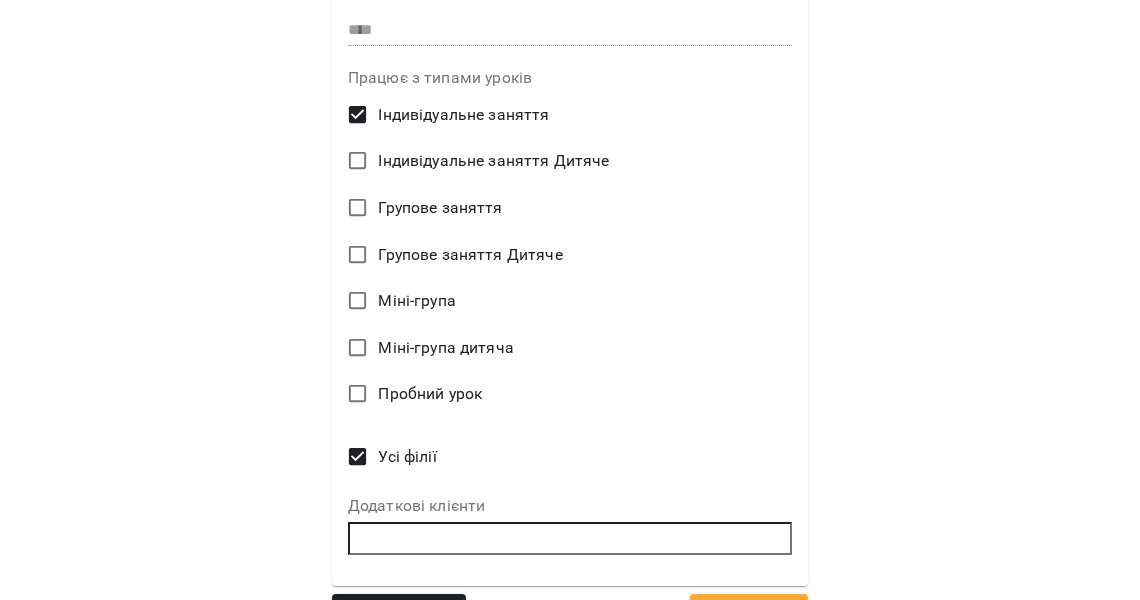 scroll, scrollTop: 805, scrollLeft: 0, axis: vertical 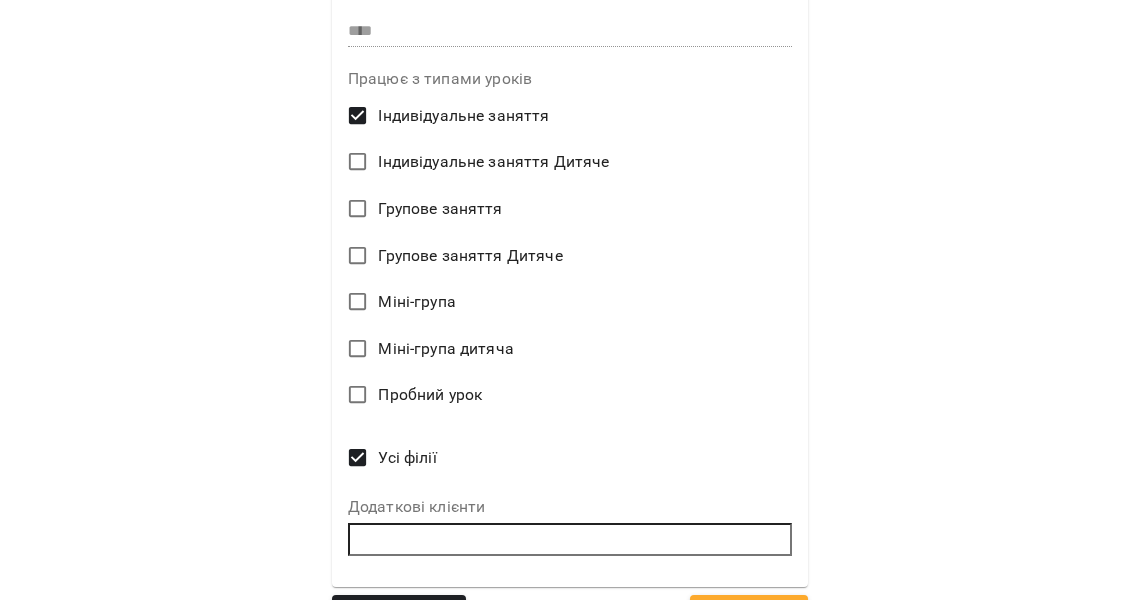 type on "*" 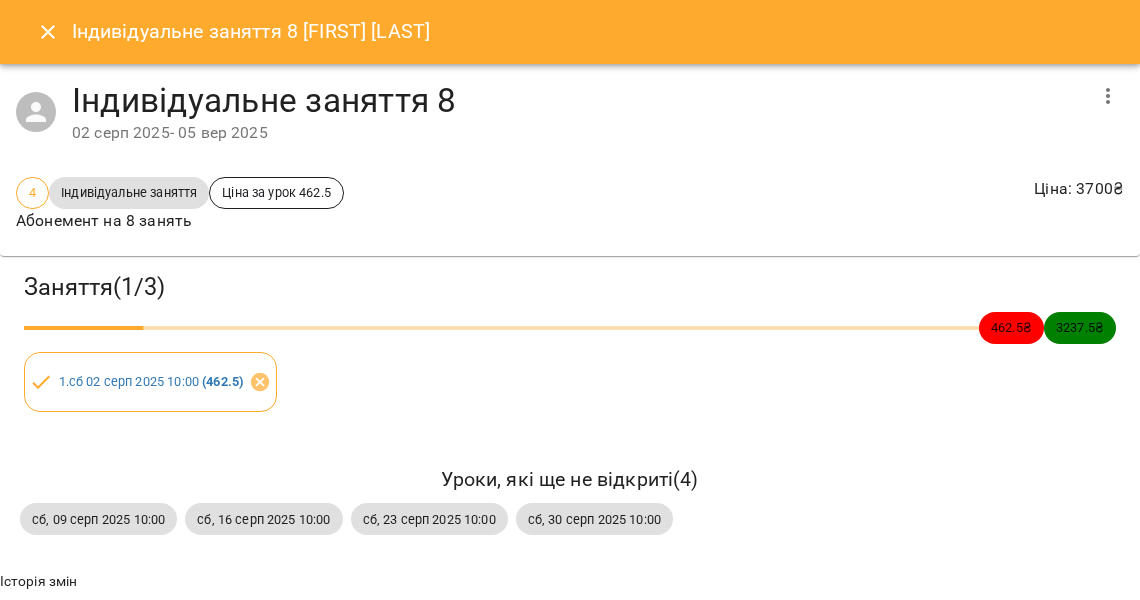 click at bounding box center [48, 32] 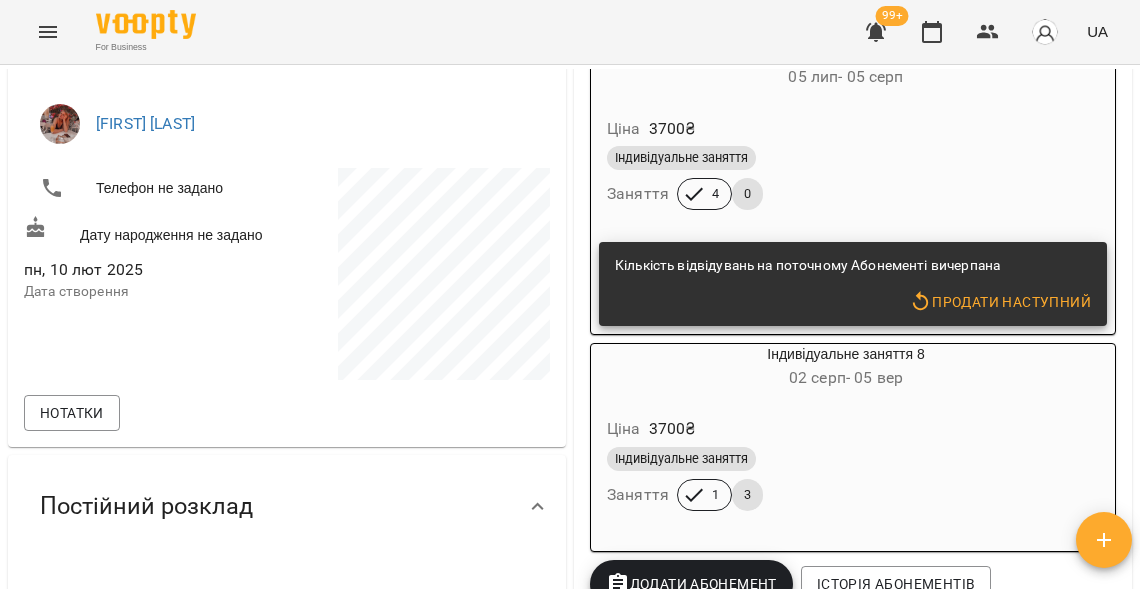 scroll, scrollTop: 300, scrollLeft: 0, axis: vertical 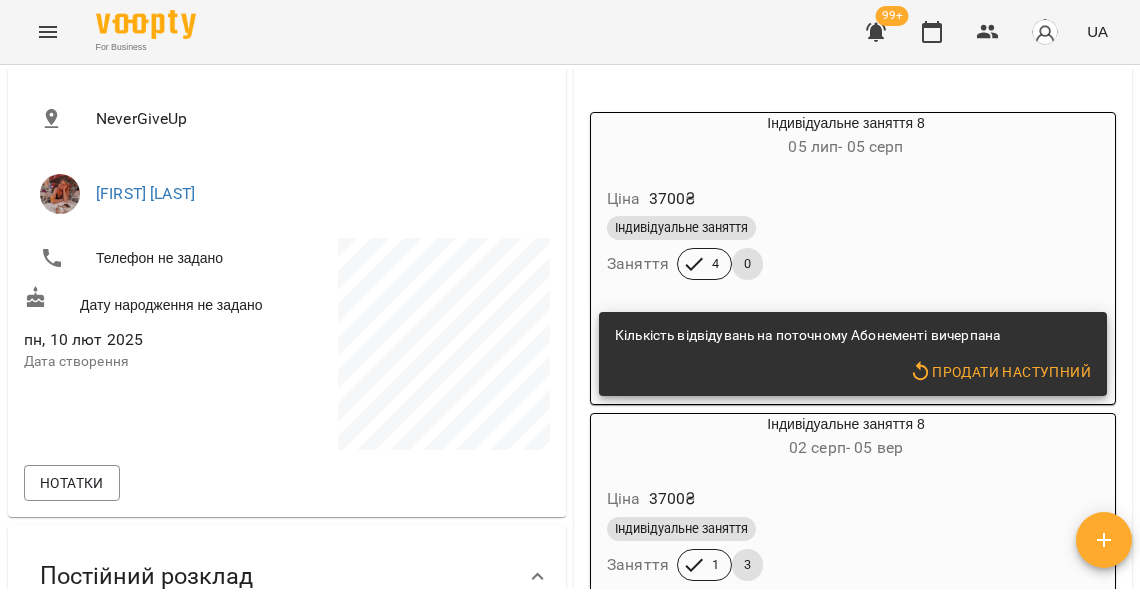 click on "Ціна 3700 ₴" at bounding box center (846, 199) 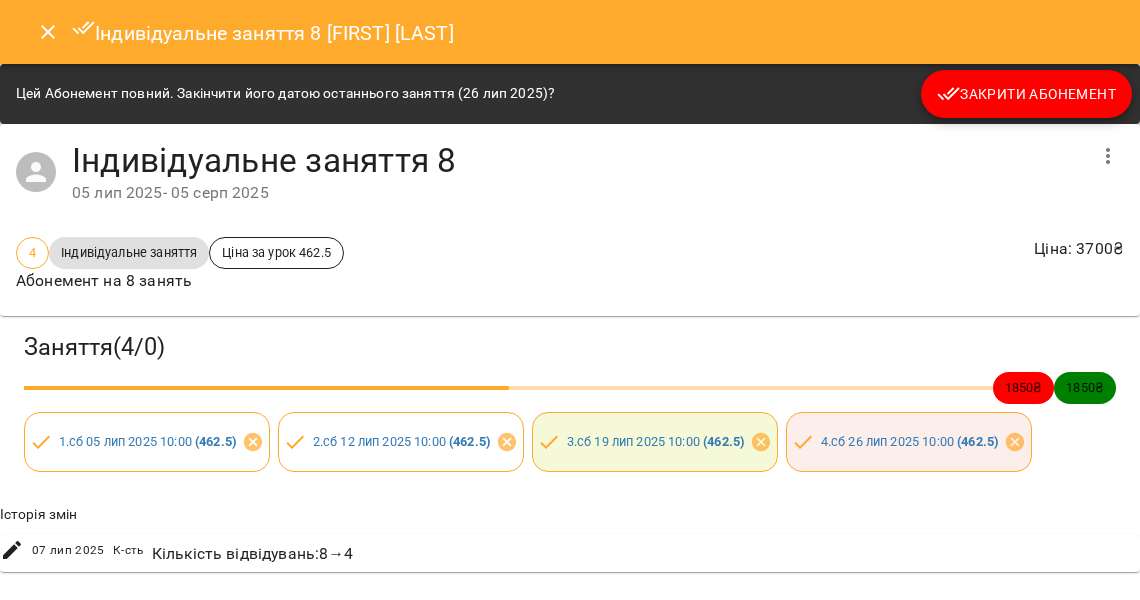 click on "Закрити Абонемент" at bounding box center (1026, 94) 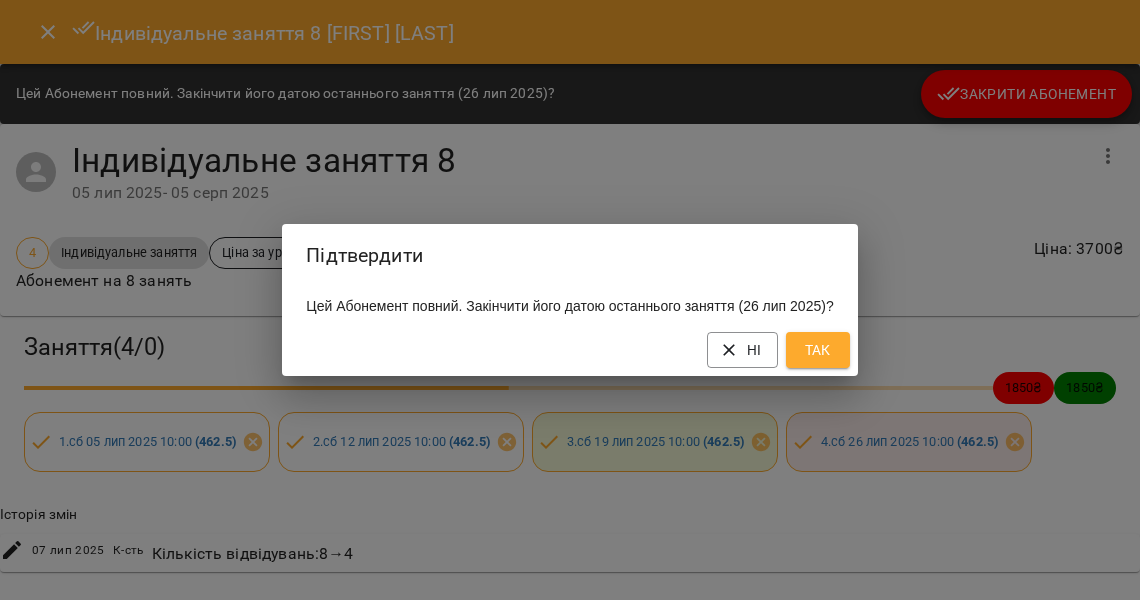 click on "Так" at bounding box center [818, 350] 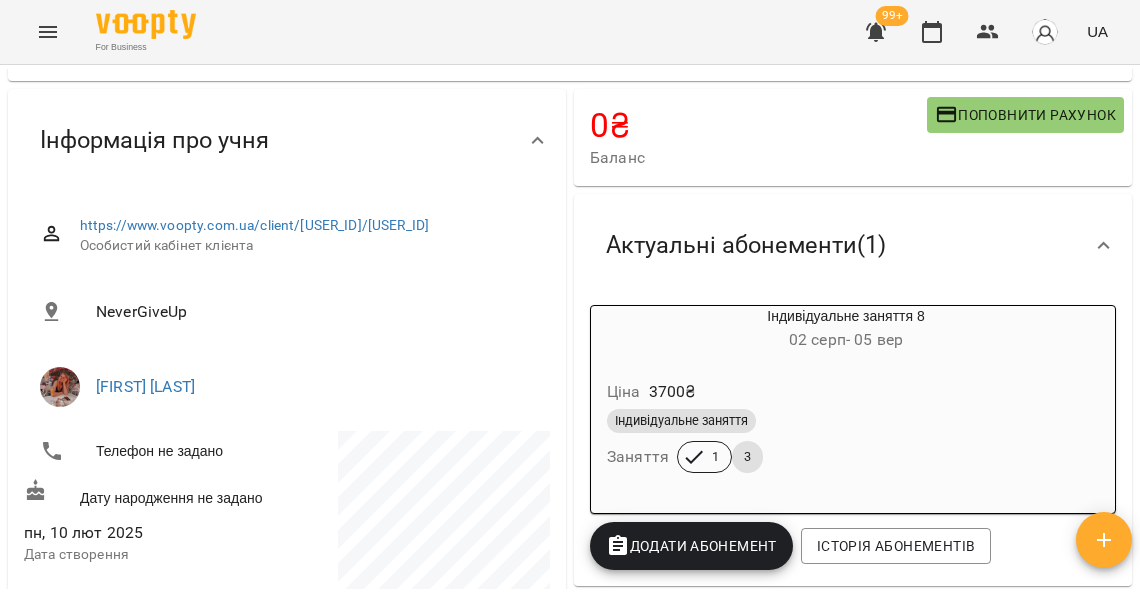 scroll, scrollTop: 96, scrollLeft: 0, axis: vertical 